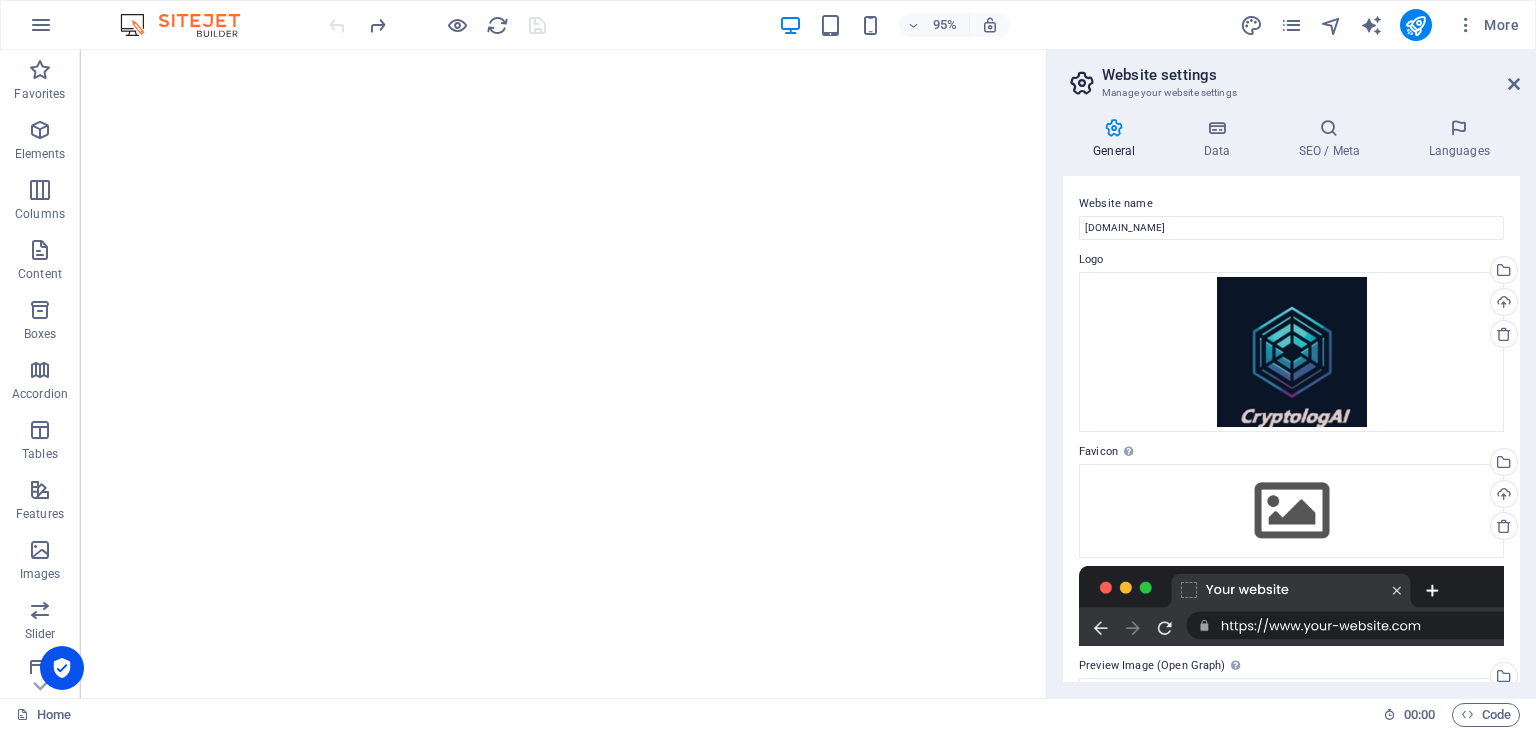 scroll, scrollTop: 0, scrollLeft: 0, axis: both 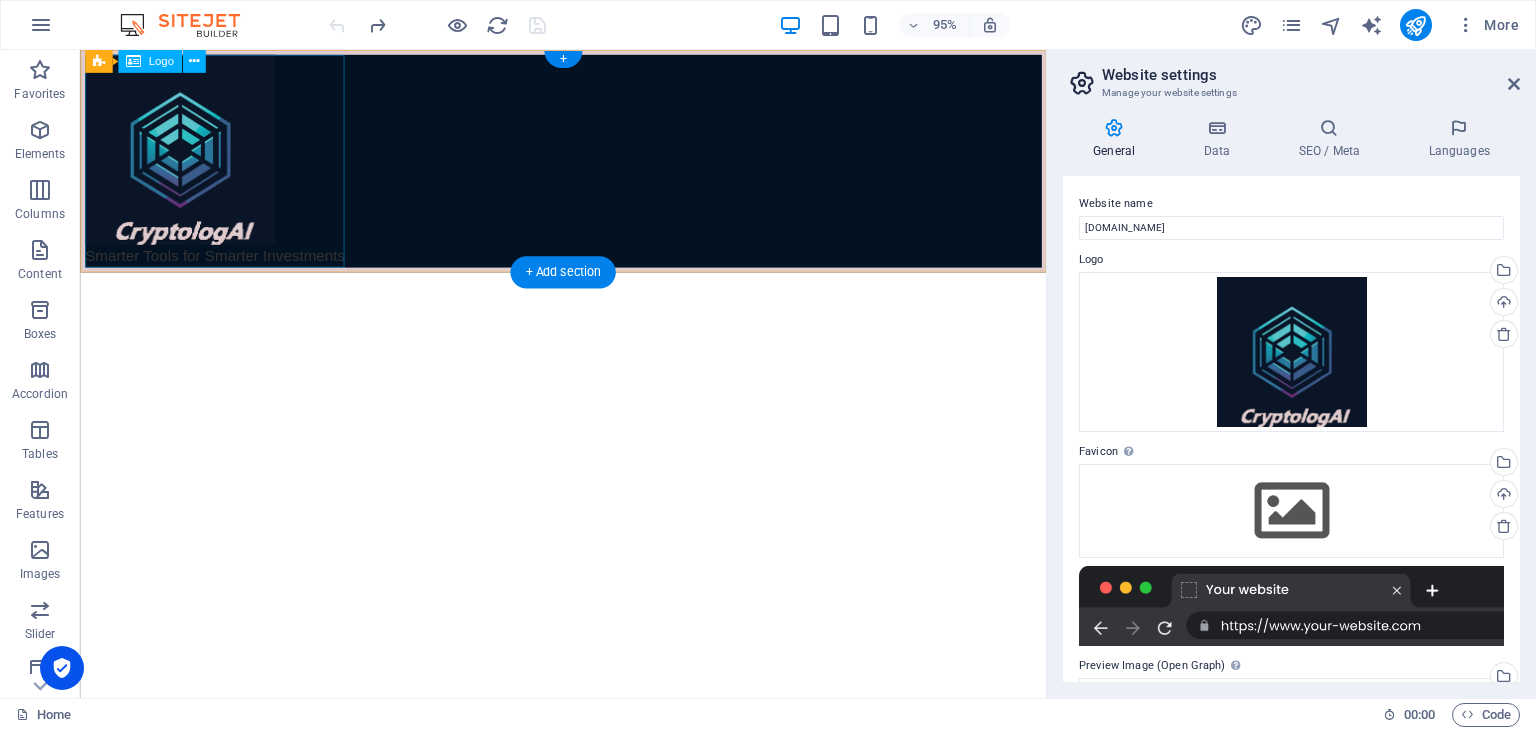 click on "Smarter Tools for Smarter Investments" at bounding box center (588, 167) 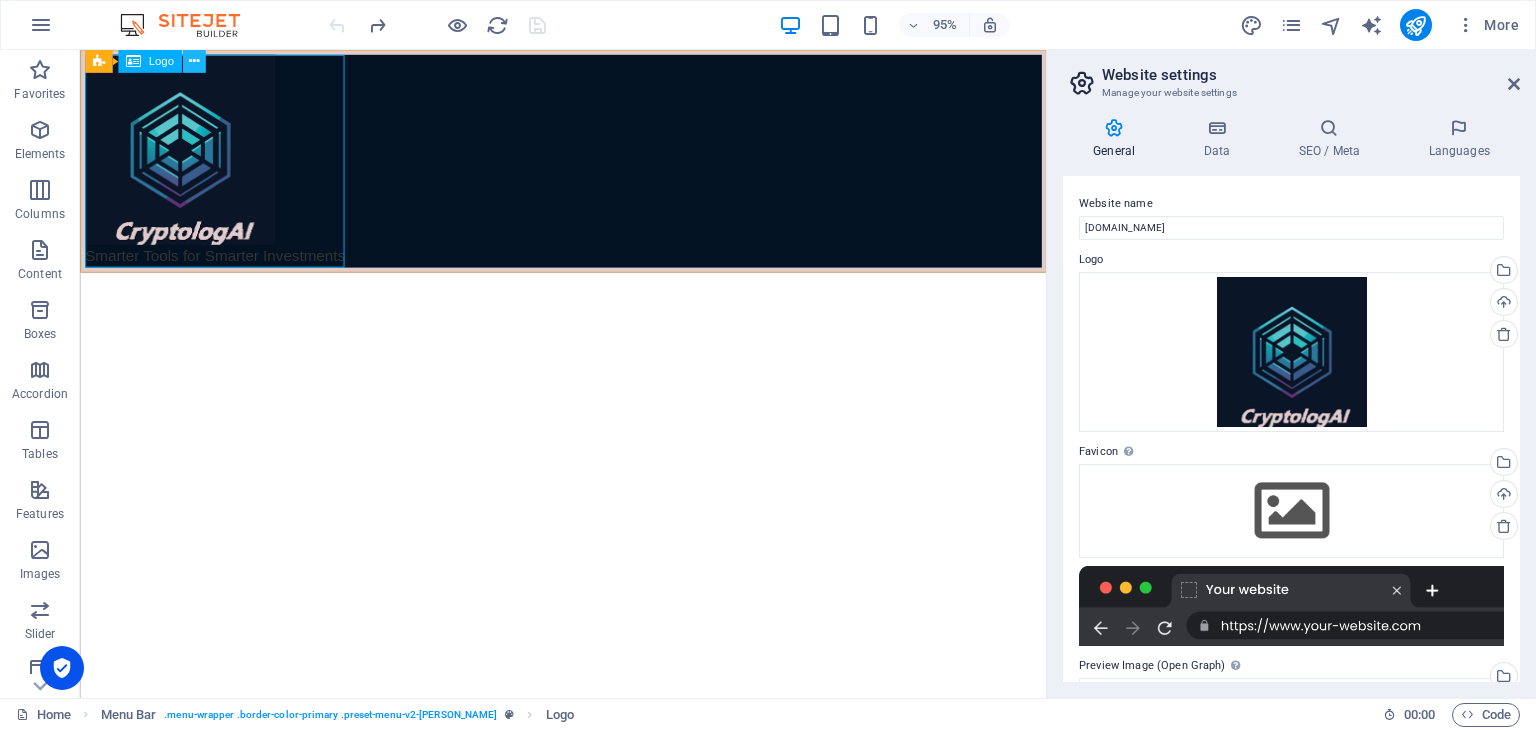 click at bounding box center [193, 61] 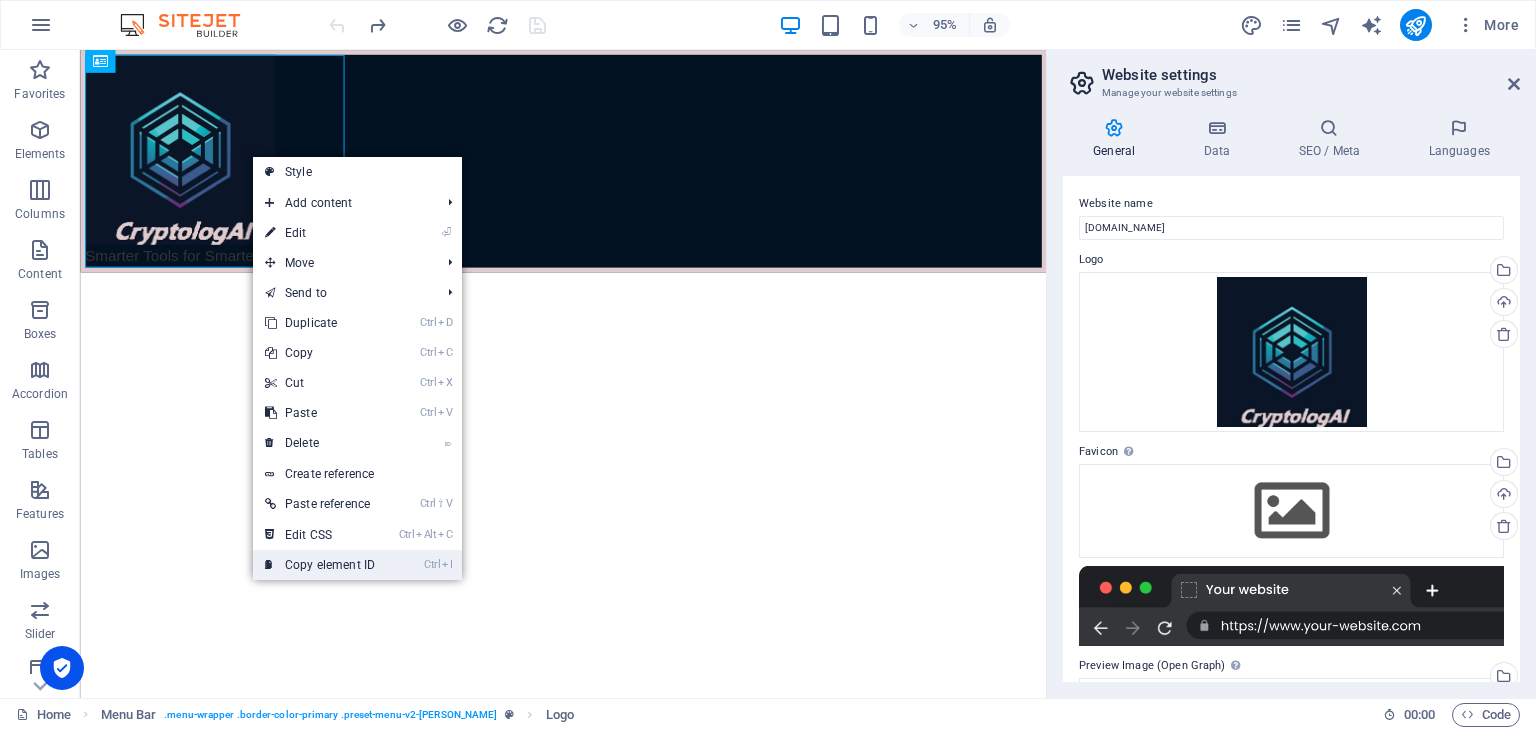 click on "Ctrl I  Copy element ID" at bounding box center [320, 565] 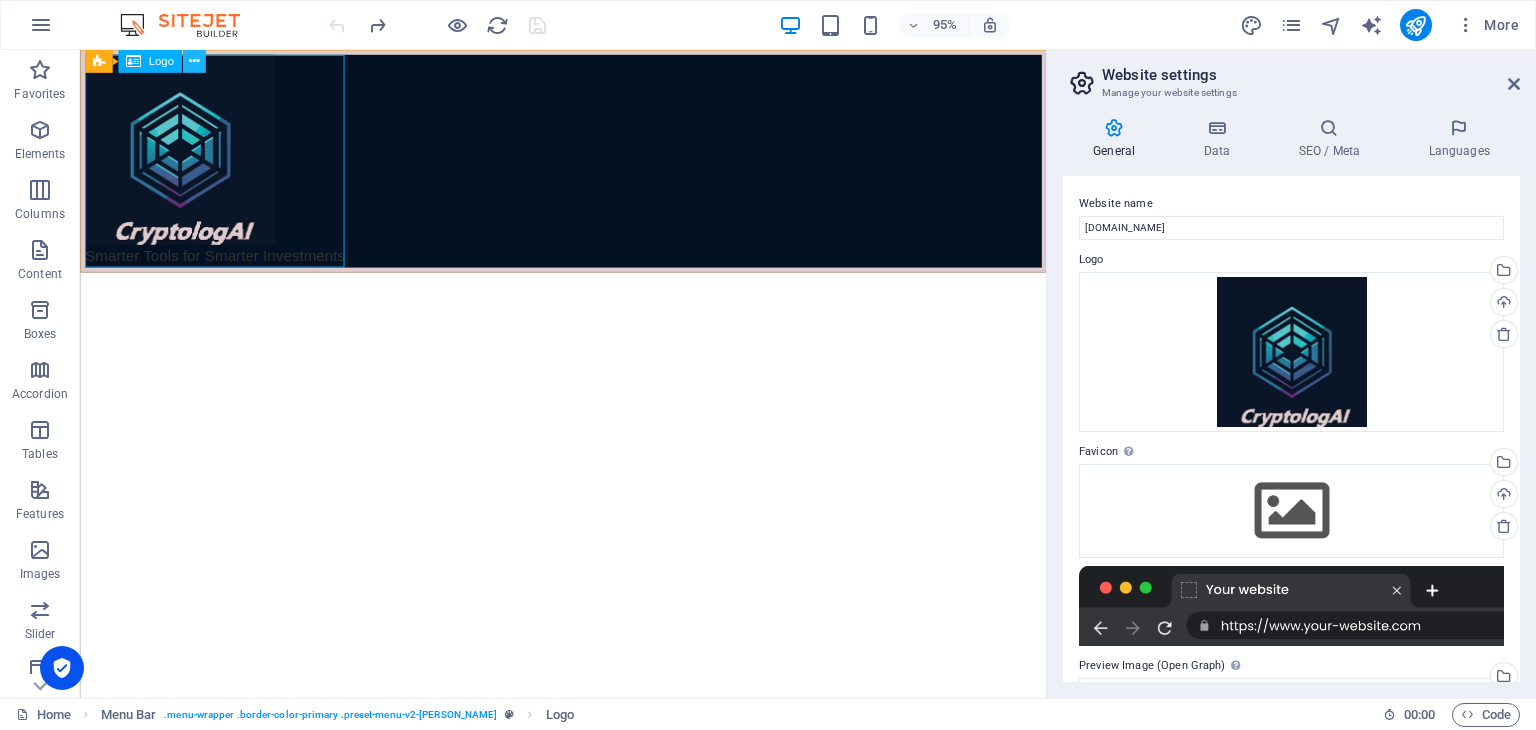 click at bounding box center (193, 61) 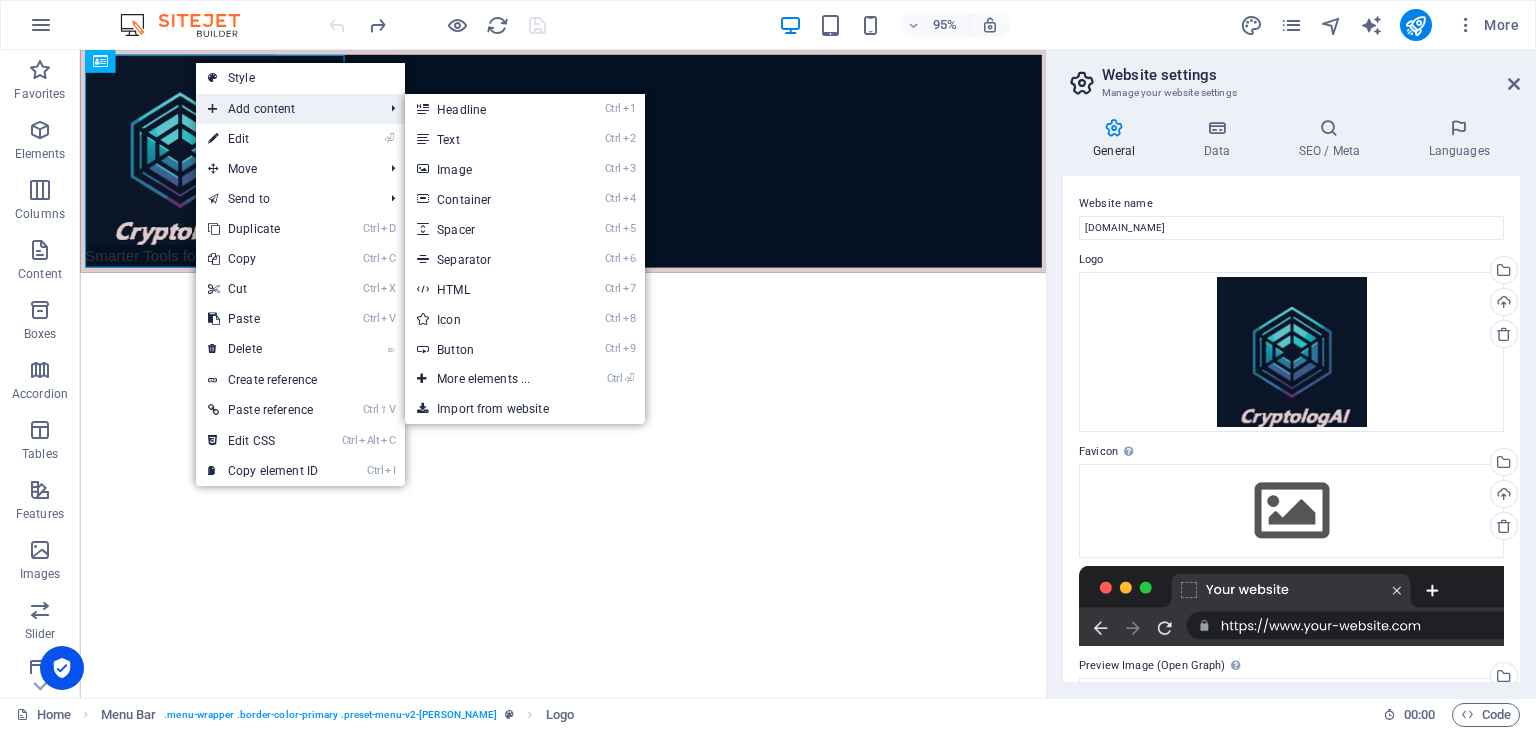 drag, startPoint x: 231, startPoint y: 104, endPoint x: 353, endPoint y: 113, distance: 122.33152 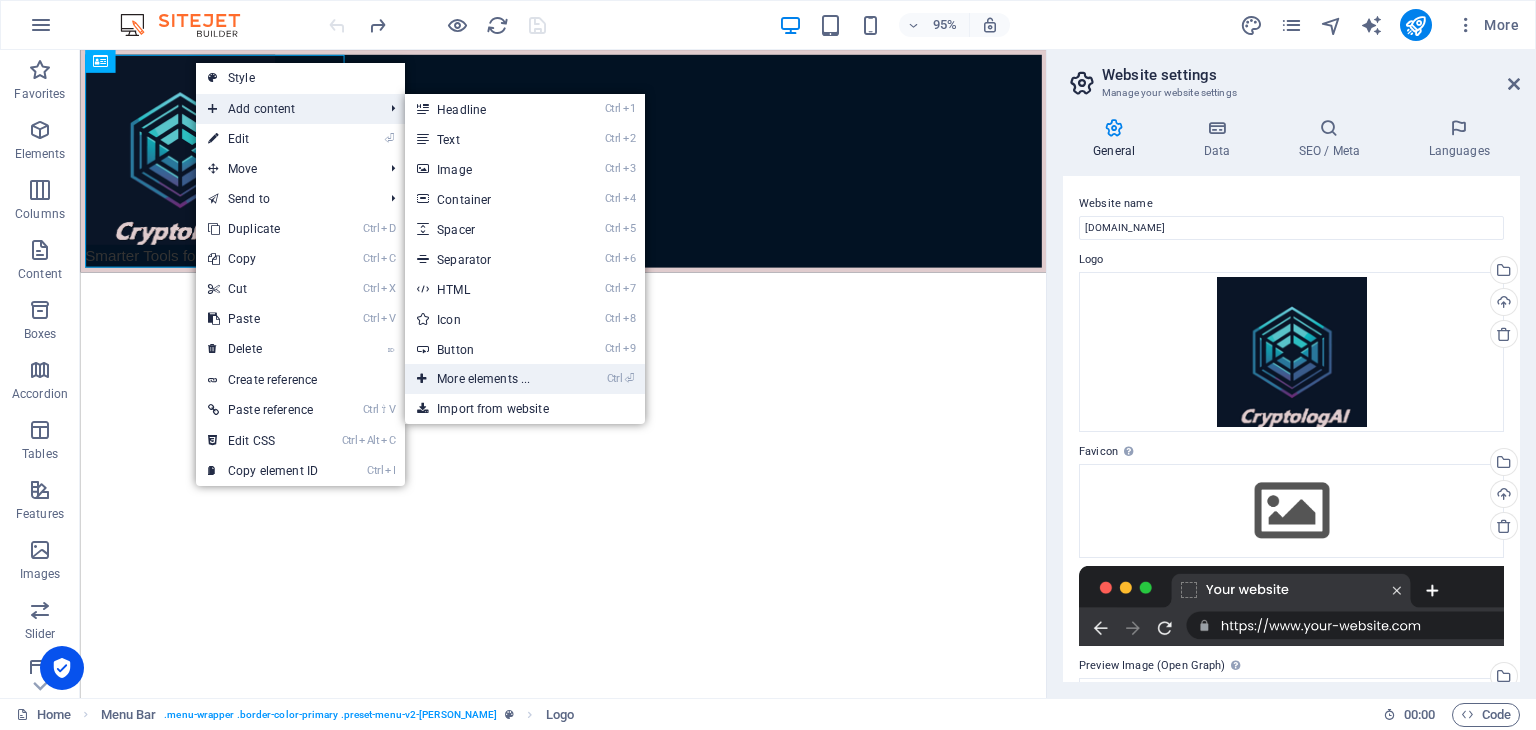 click on "Ctrl ⏎  More elements ..." at bounding box center [487, 379] 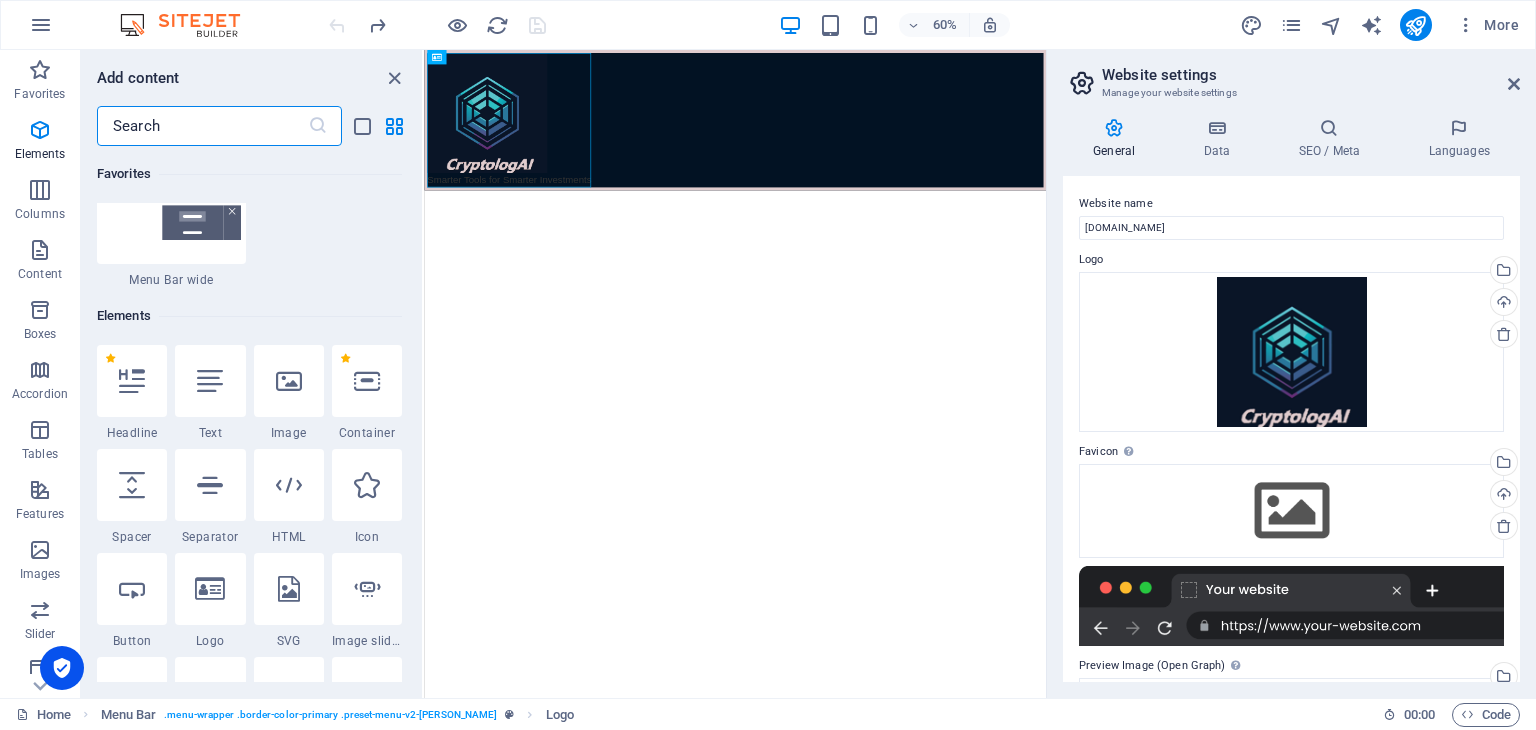 scroll, scrollTop: 376, scrollLeft: 0, axis: vertical 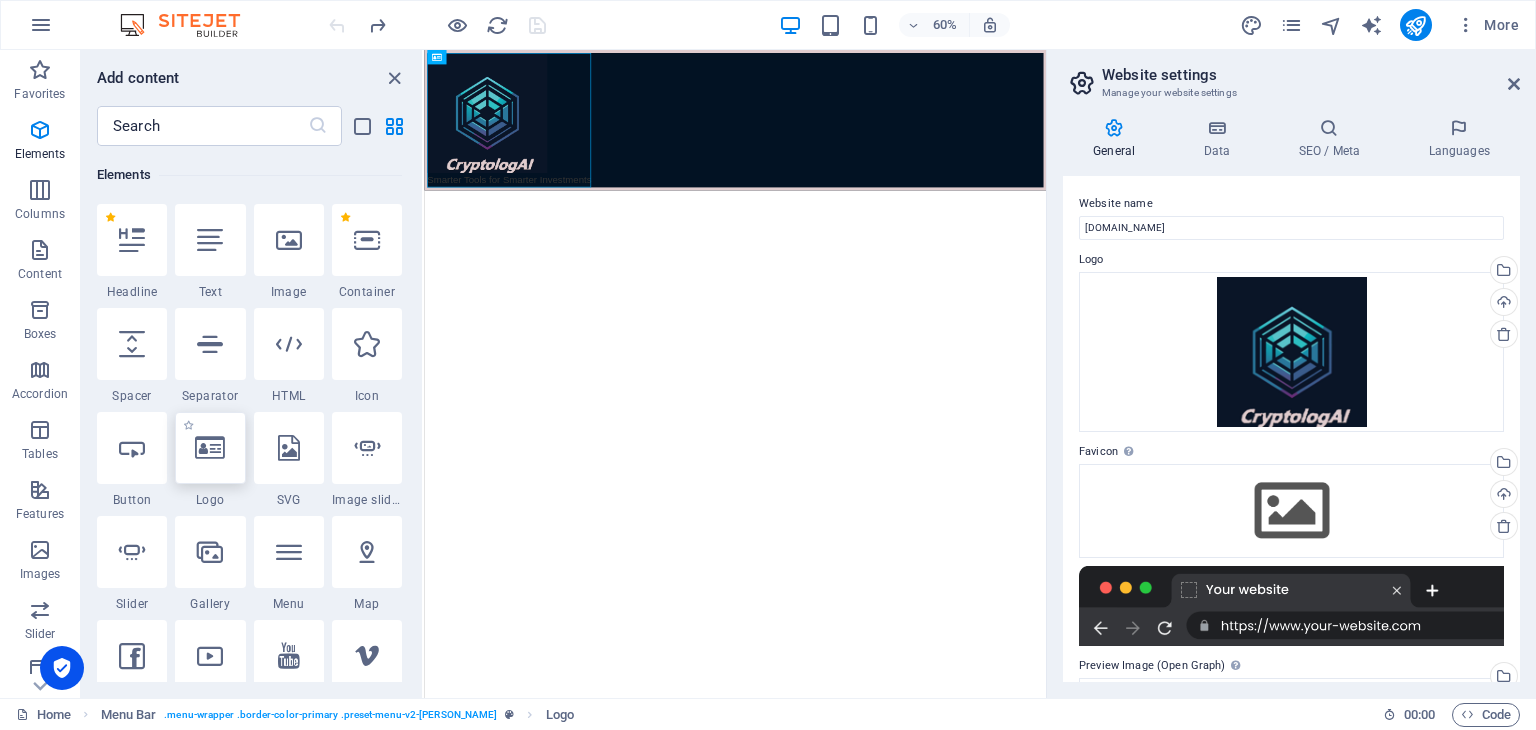 drag, startPoint x: 215, startPoint y: 469, endPoint x: 210, endPoint y: 445, distance: 24.5153 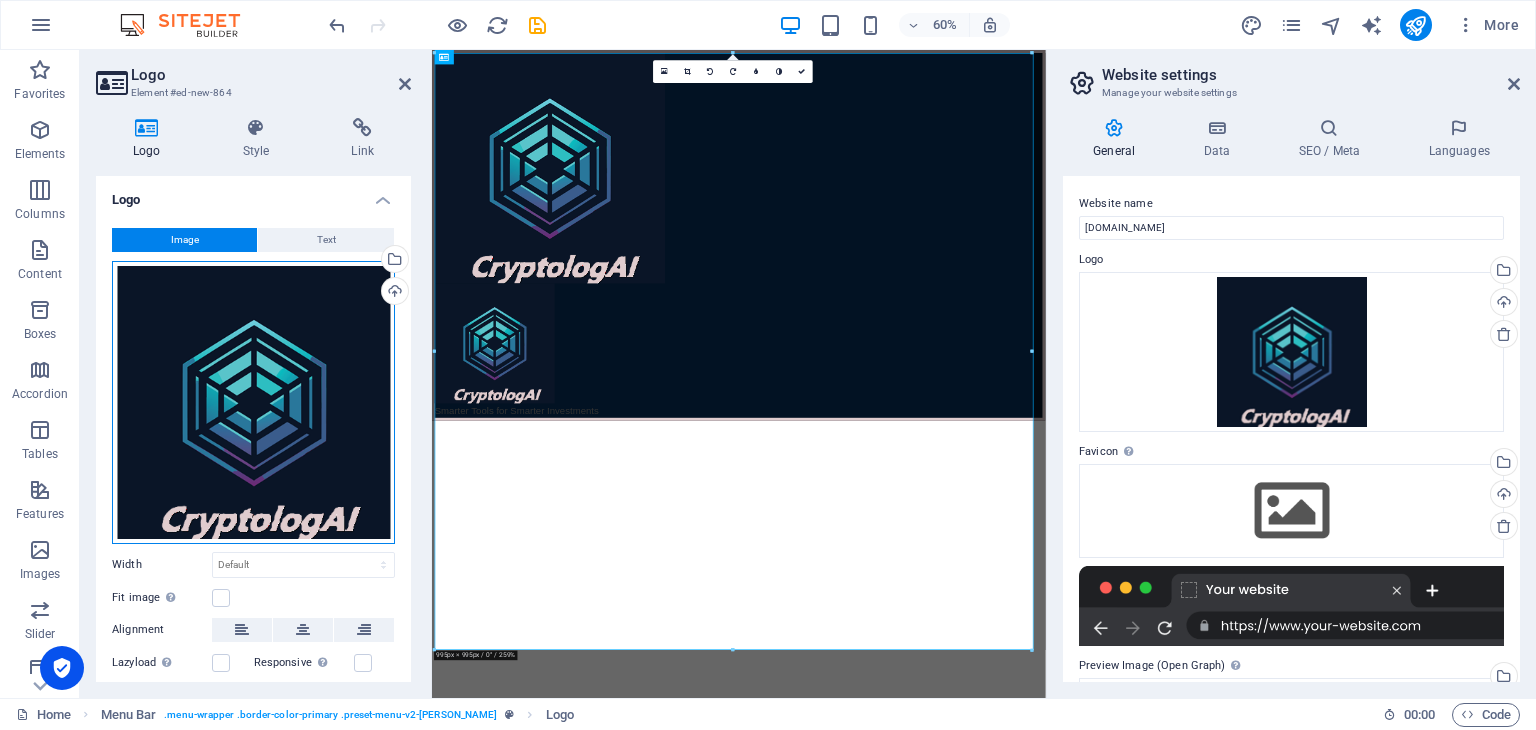 click on "Drag files here, click to choose files or select files from Files or our free stock photos & videos" at bounding box center (253, 402) 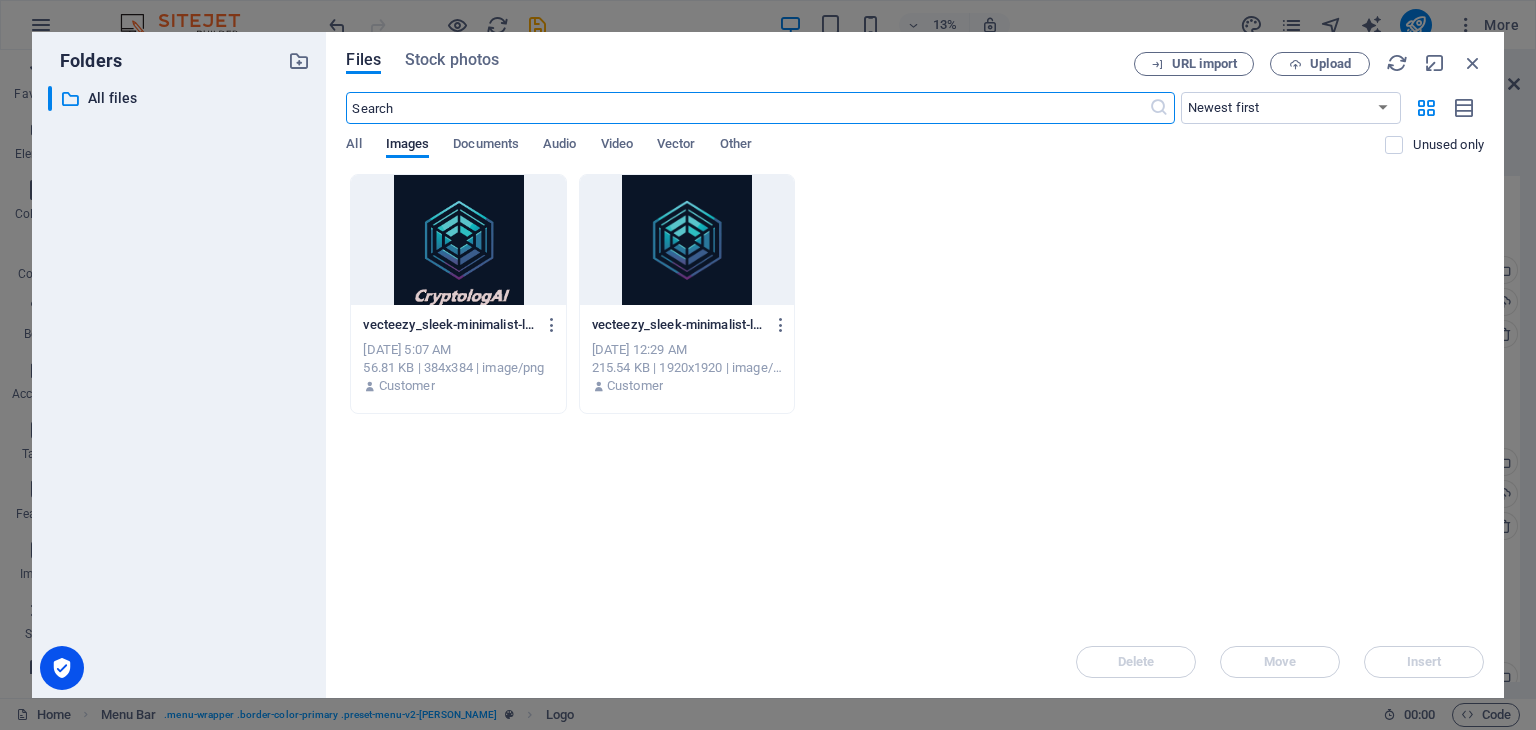click at bounding box center (458, 240) 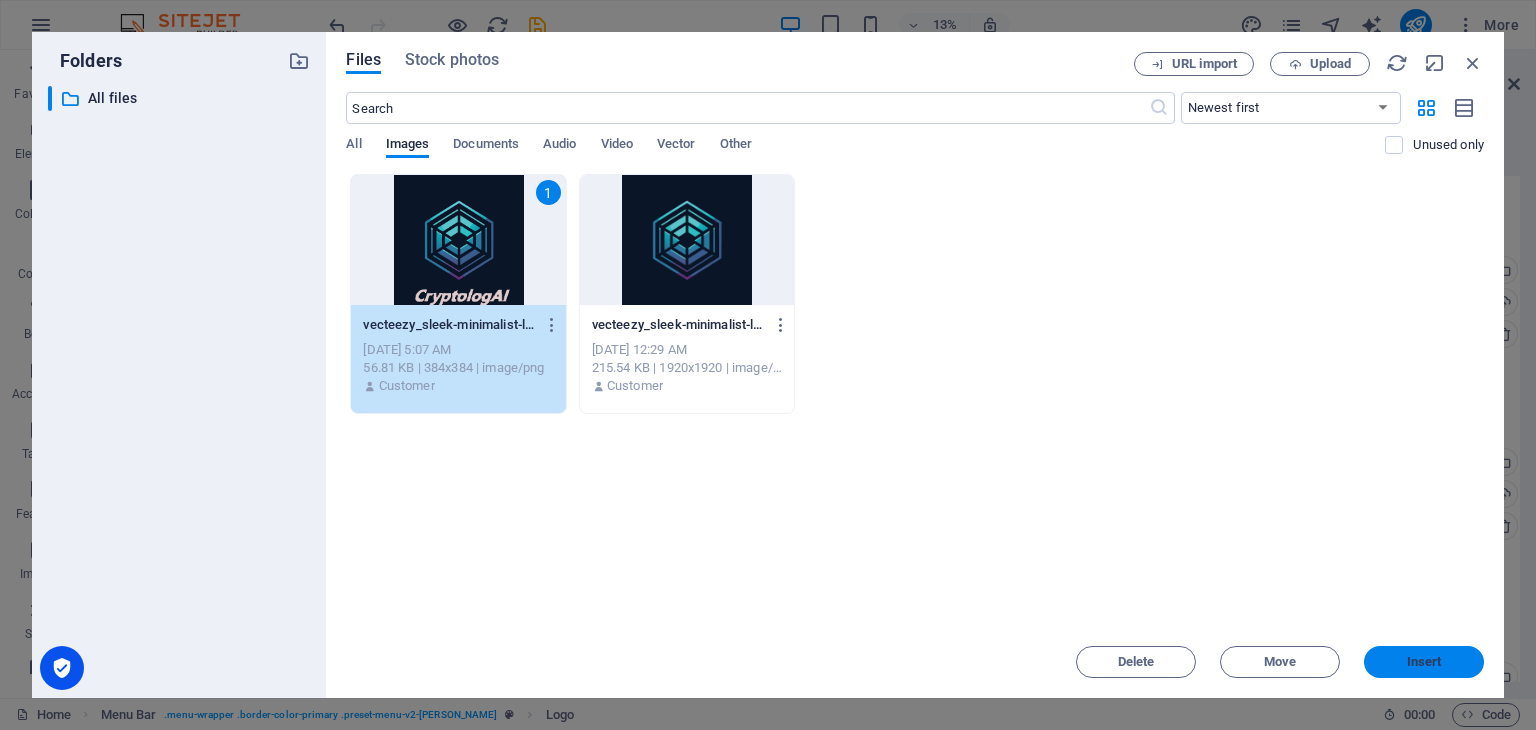 click on "Insert" at bounding box center (1424, 662) 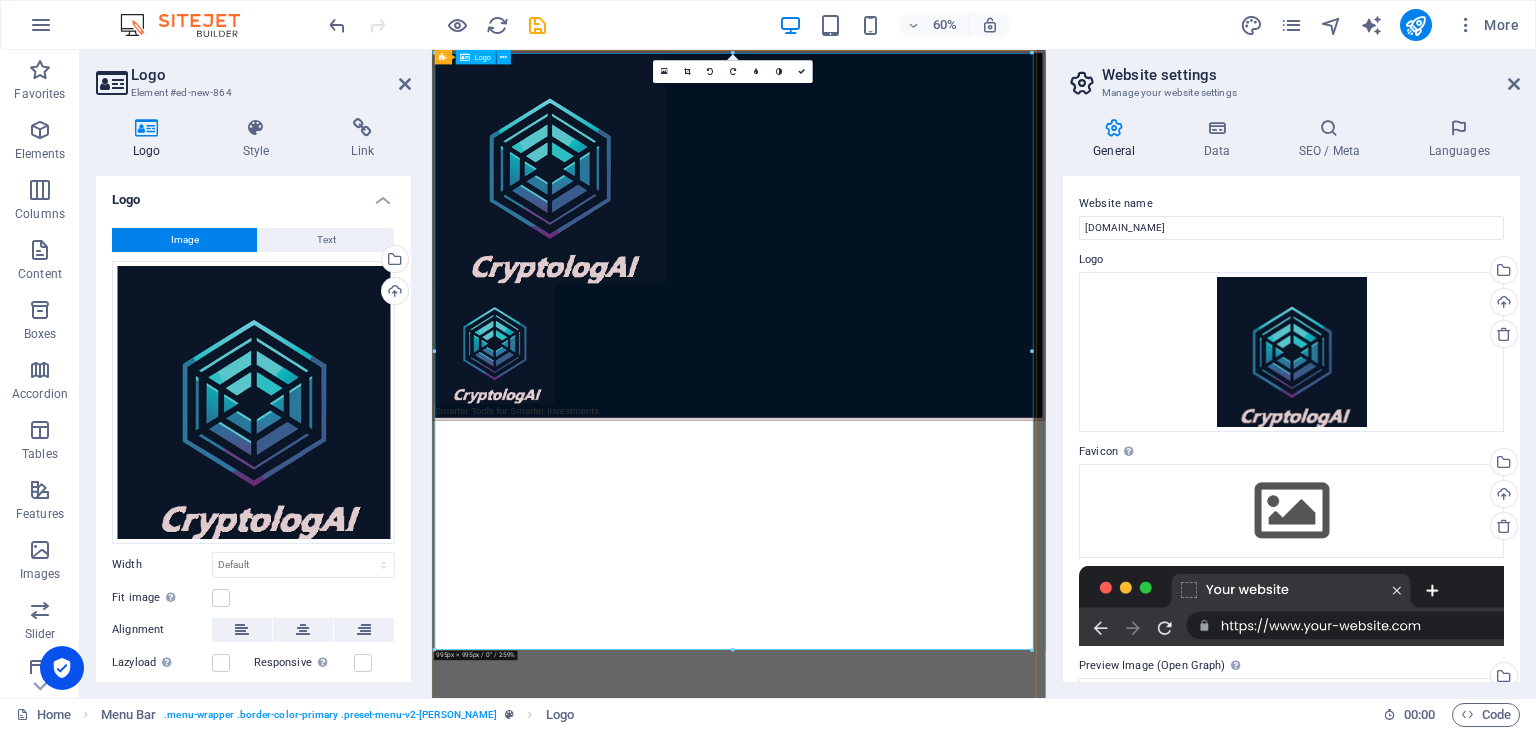 click at bounding box center (943, 247) 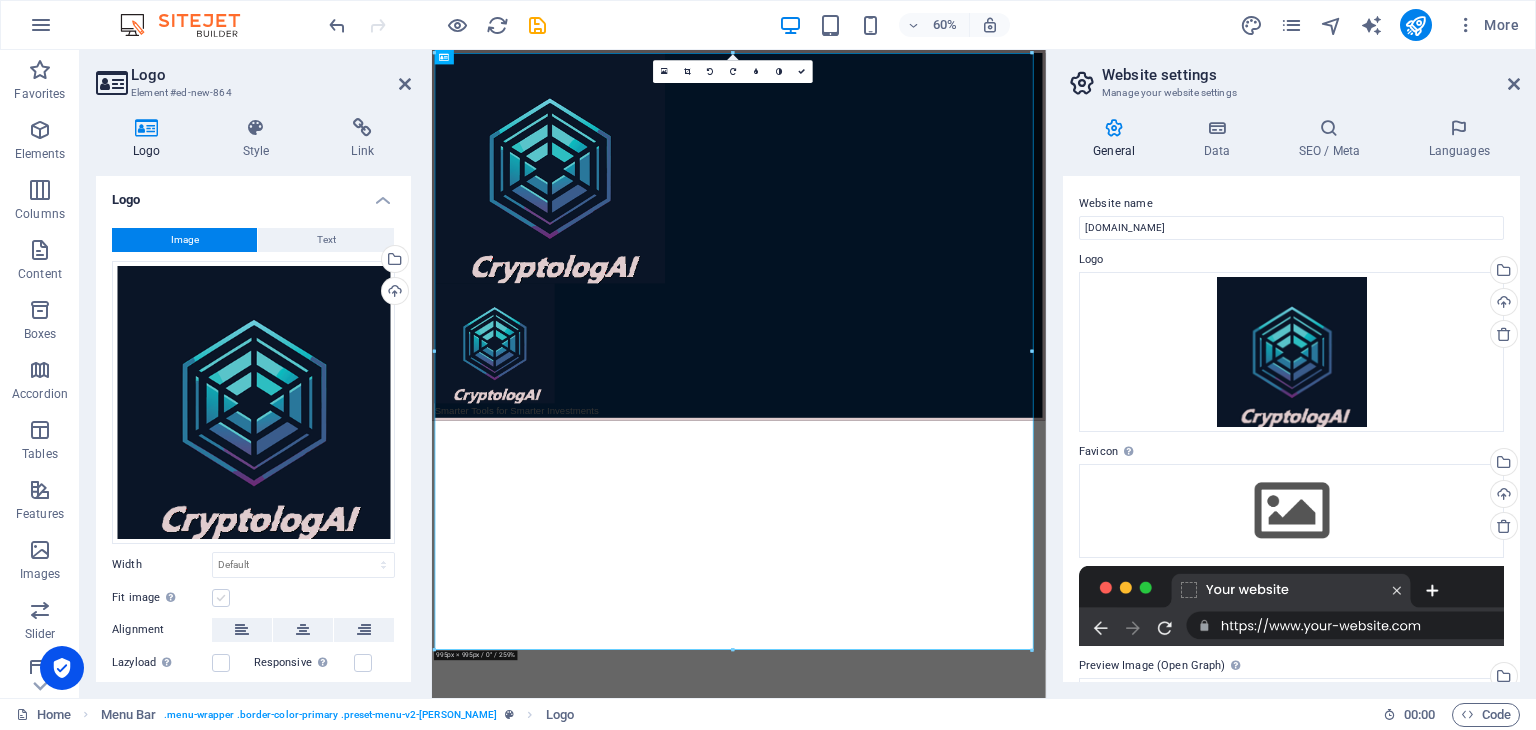 click at bounding box center (221, 598) 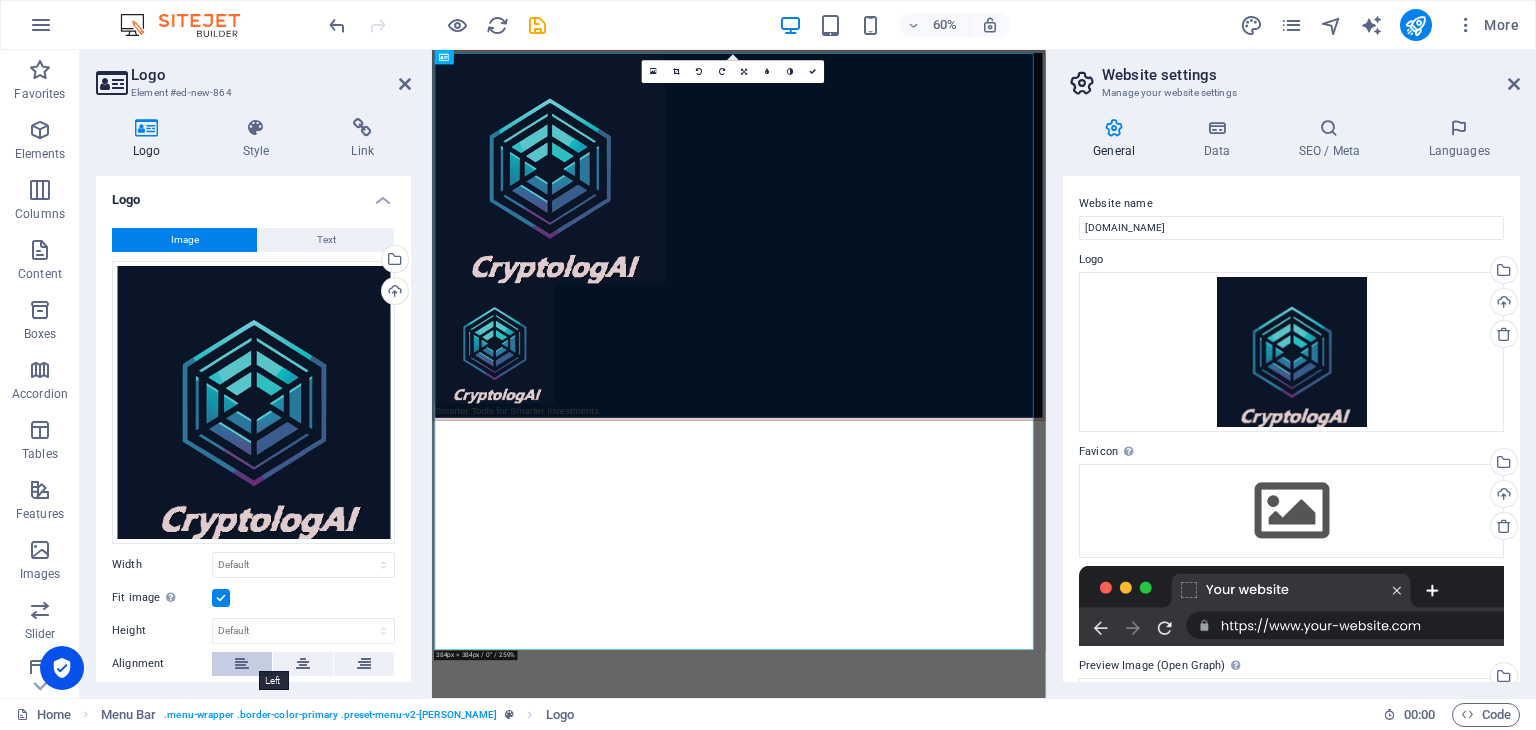 click at bounding box center (242, 664) 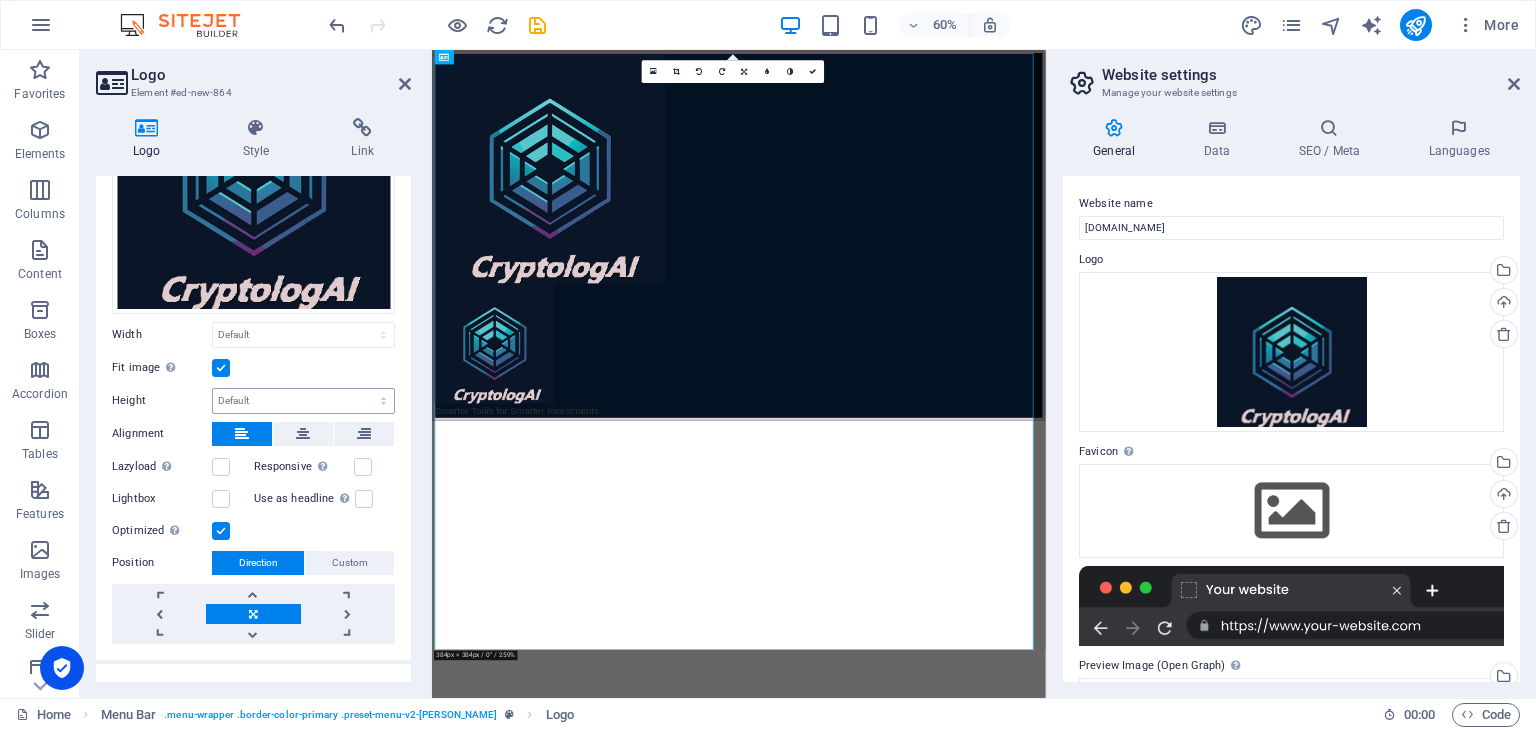 scroll, scrollTop: 236, scrollLeft: 0, axis: vertical 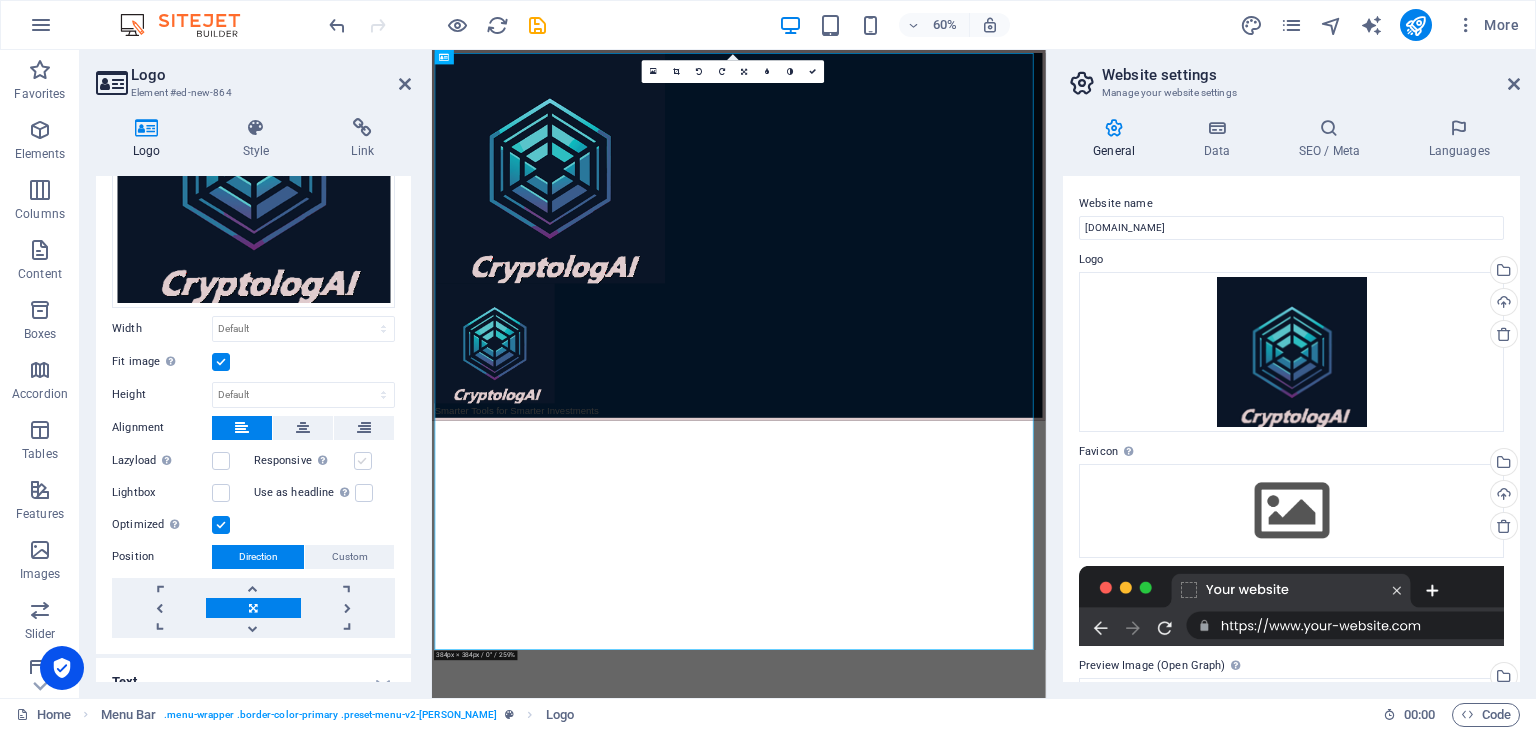 click at bounding box center [363, 461] 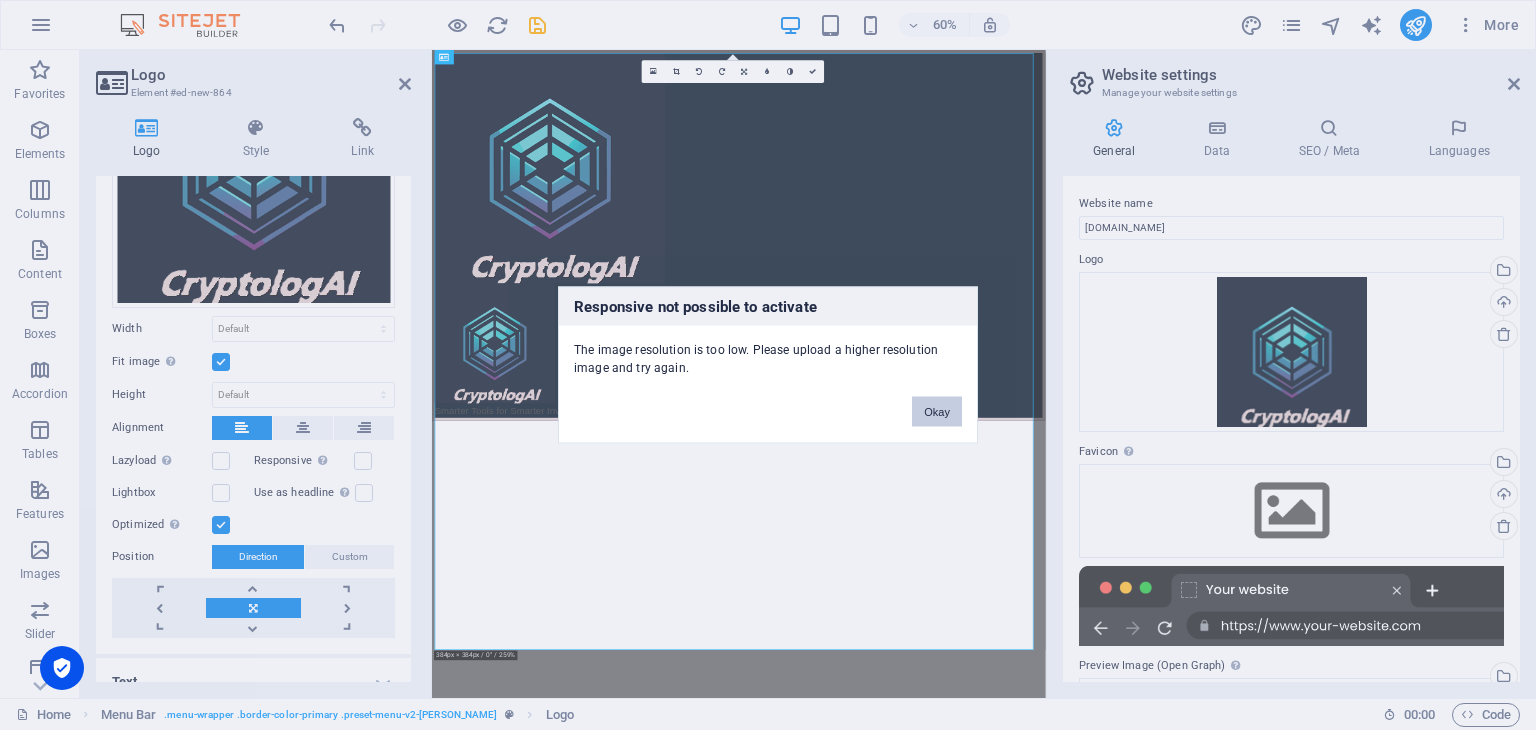 click on "Okay" at bounding box center (937, 412) 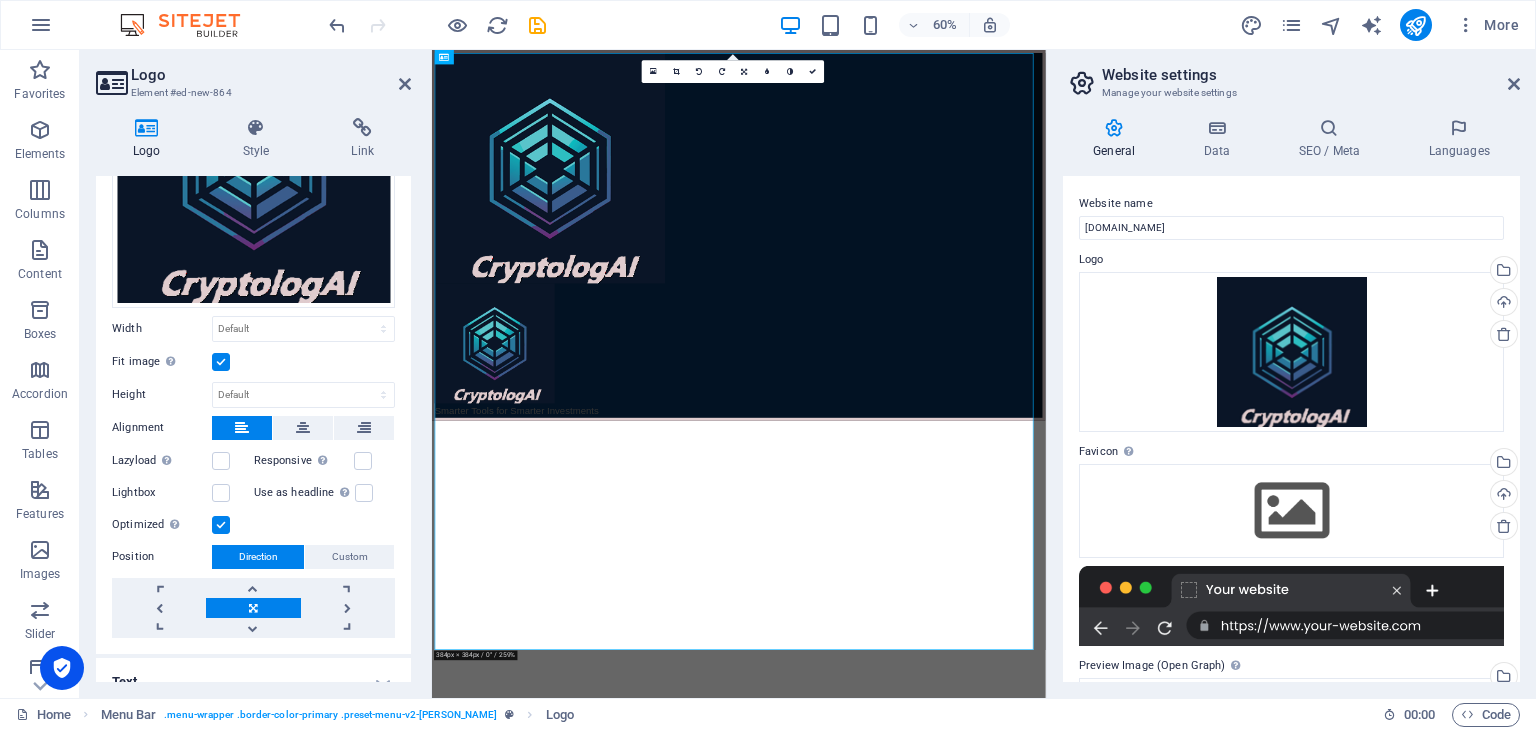click on "Direction" at bounding box center [258, 557] 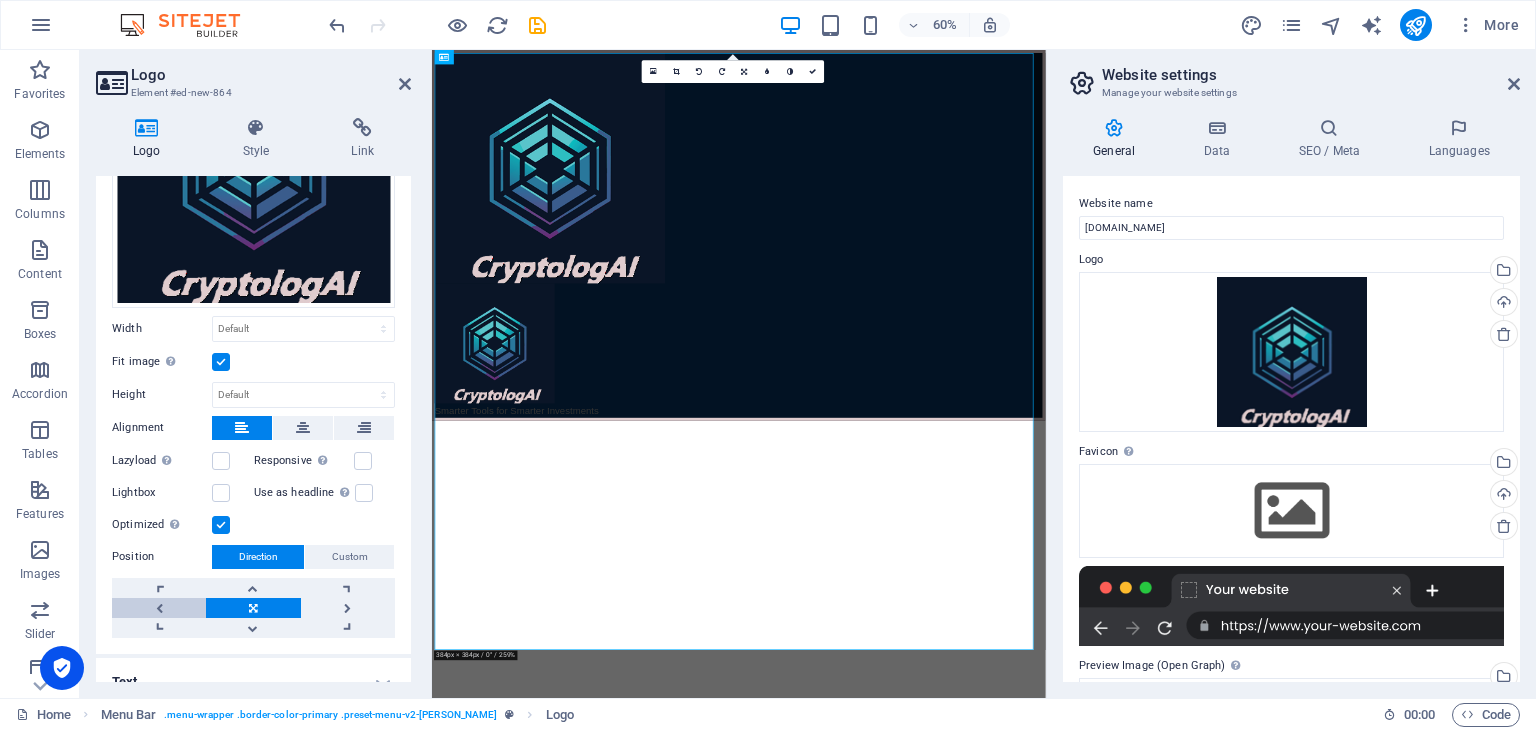click at bounding box center (159, 608) 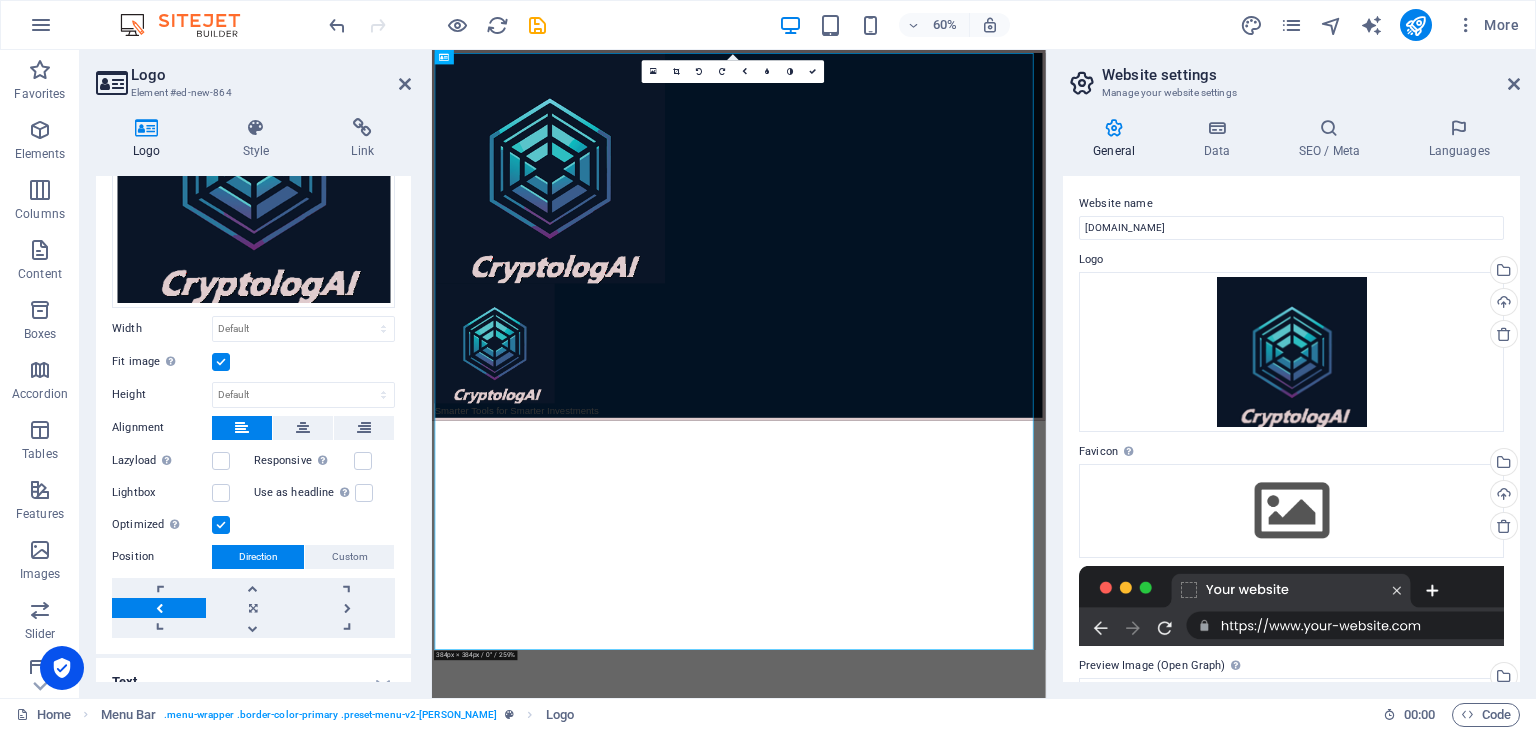 click on "Position Direction Custom X offset 50 px rem % vh vw Y offset 50 px rem % vh vw" at bounding box center (253, 591) 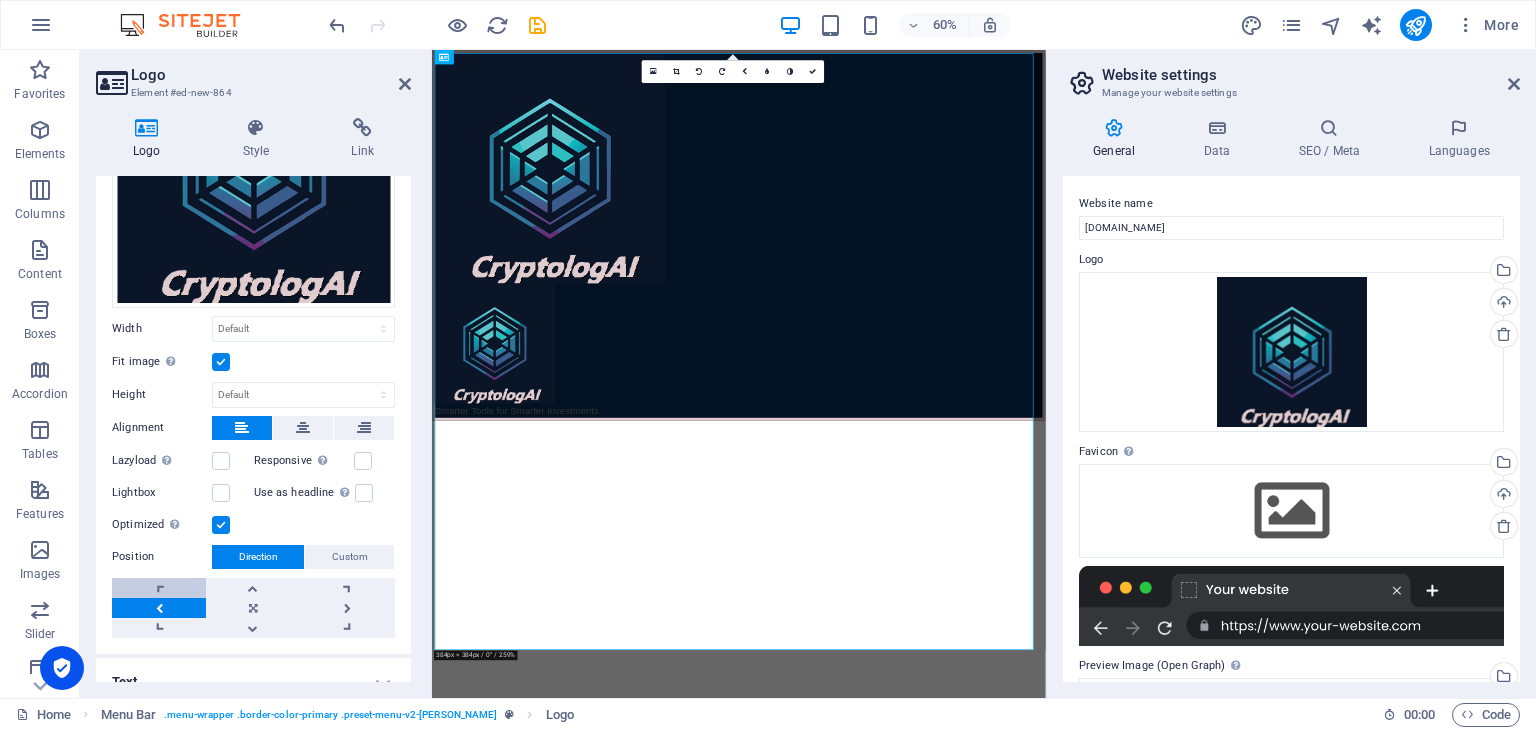 click at bounding box center (159, 588) 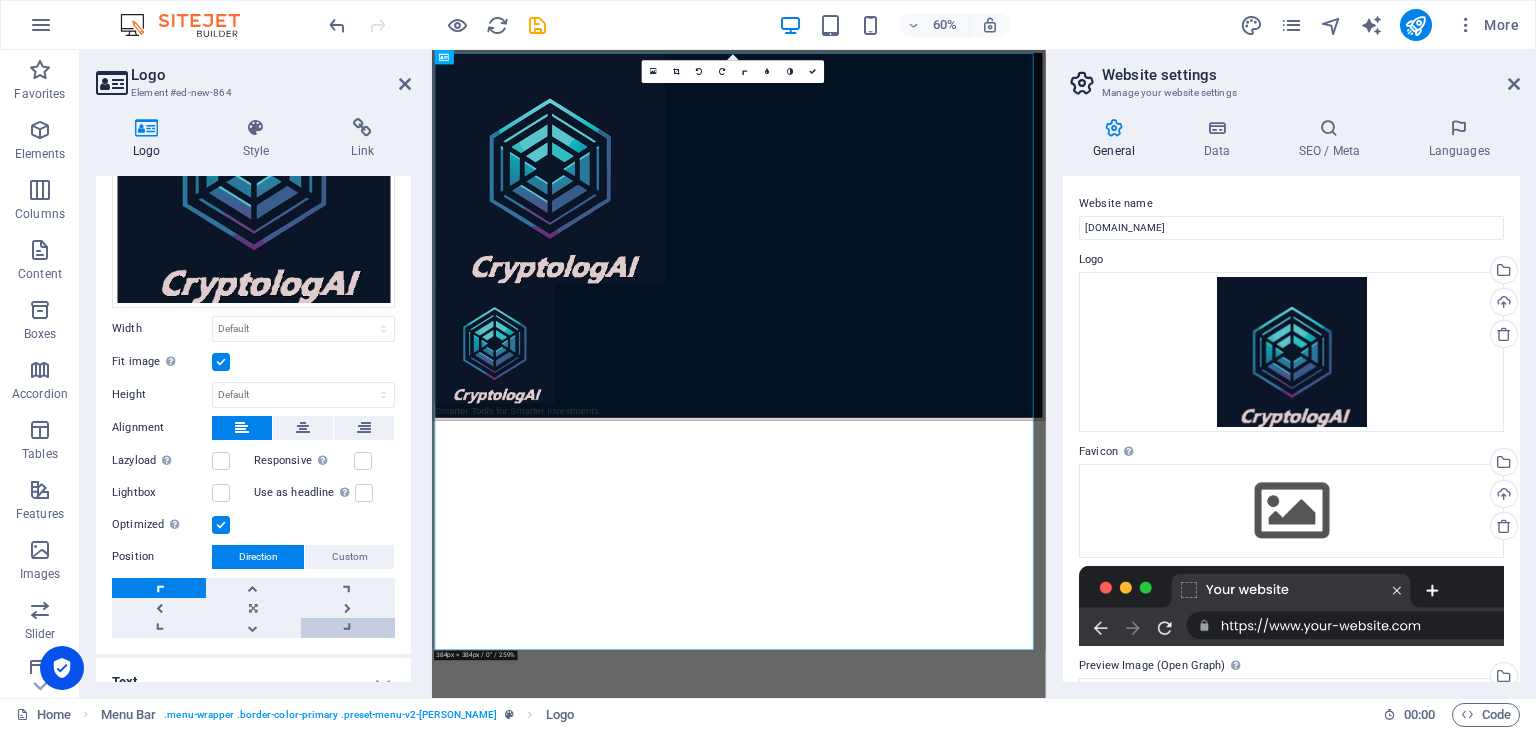 scroll, scrollTop: 255, scrollLeft: 0, axis: vertical 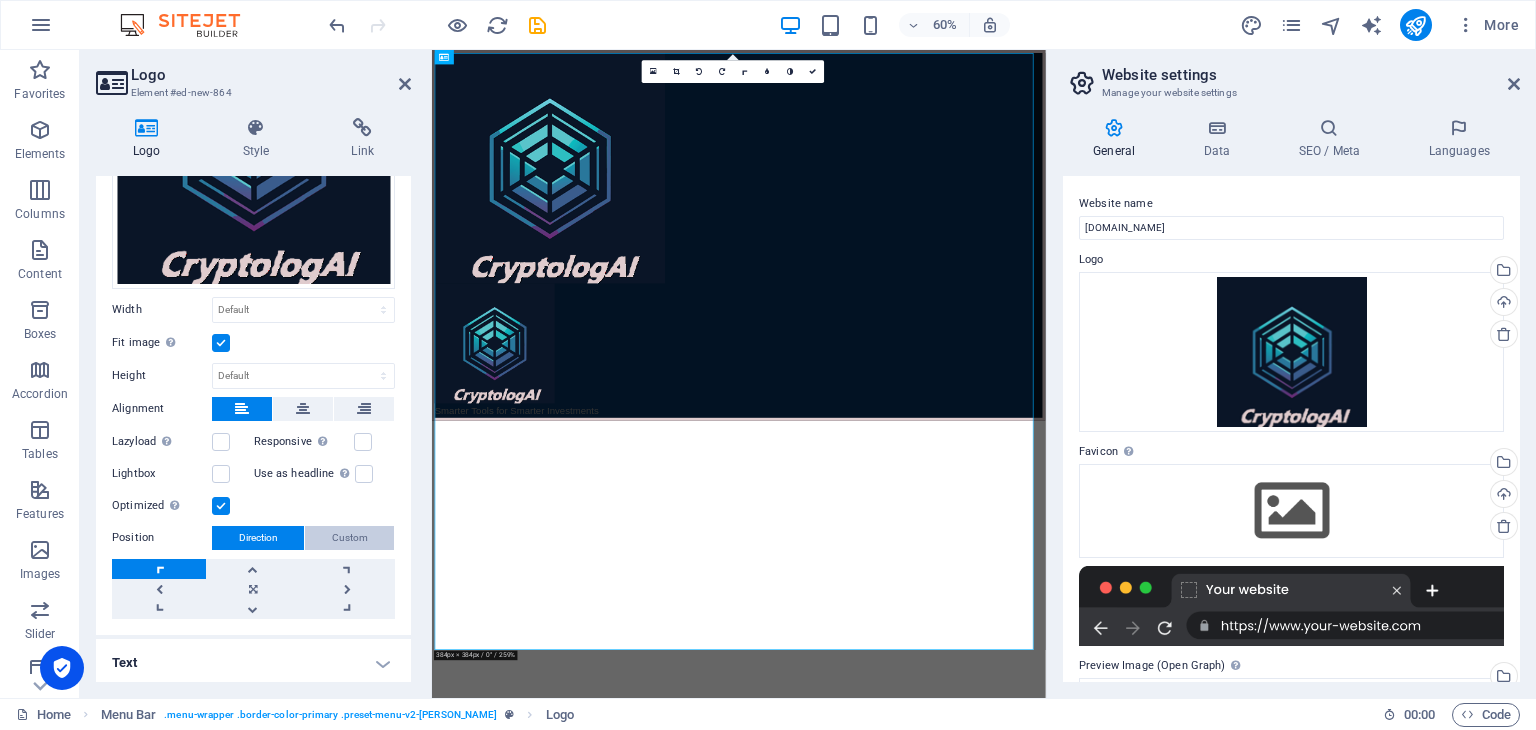 click on "Custom" at bounding box center (350, 538) 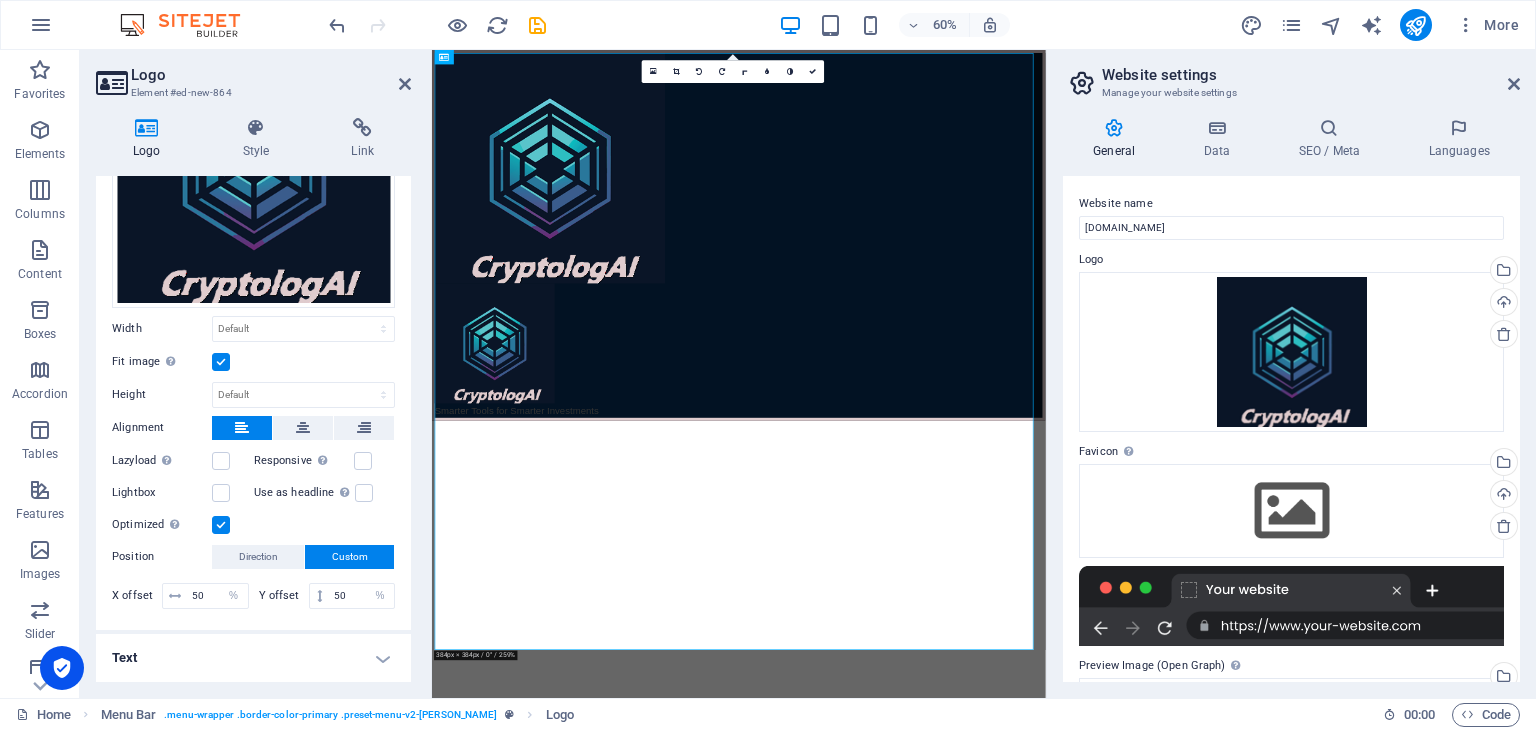 scroll, scrollTop: 230, scrollLeft: 0, axis: vertical 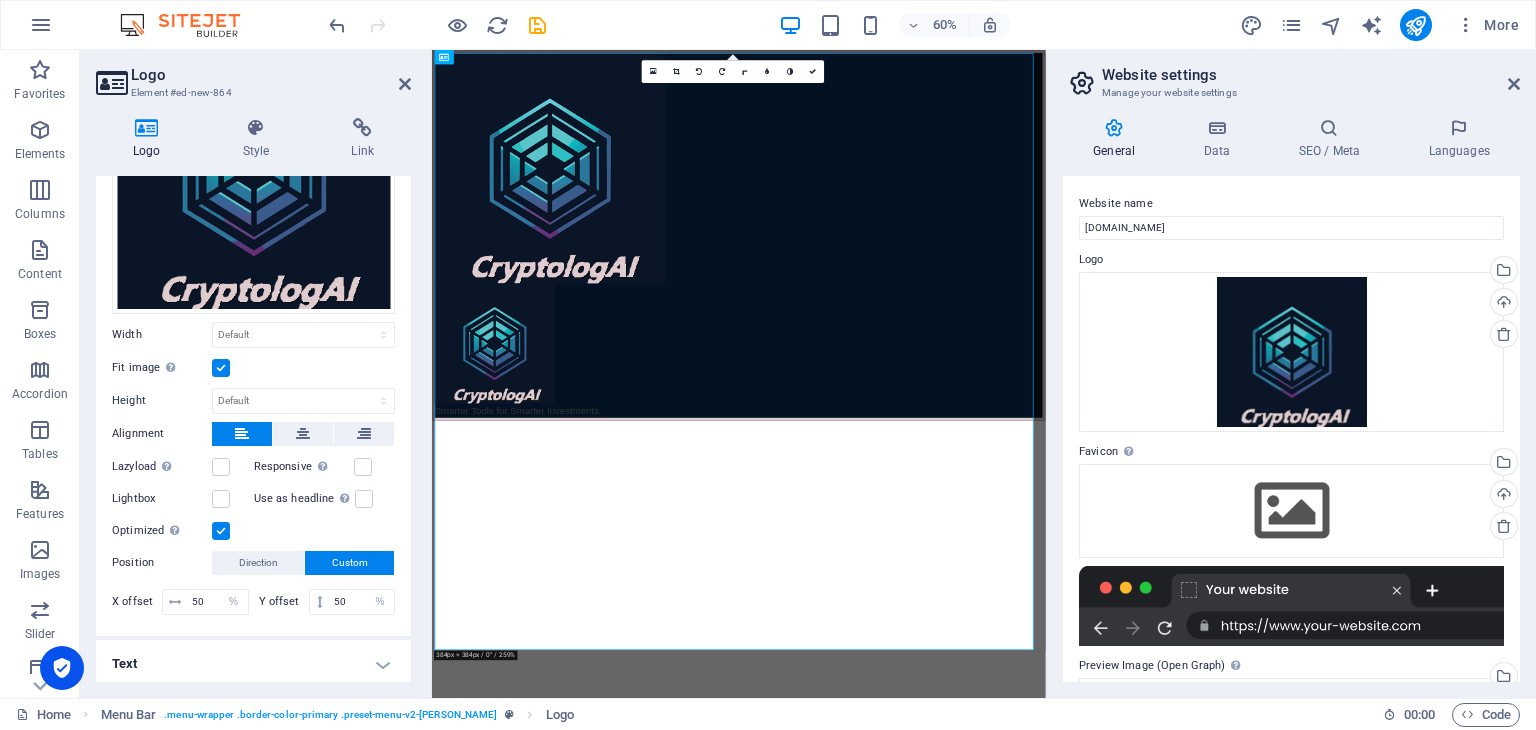 click on "Text" at bounding box center [253, 664] 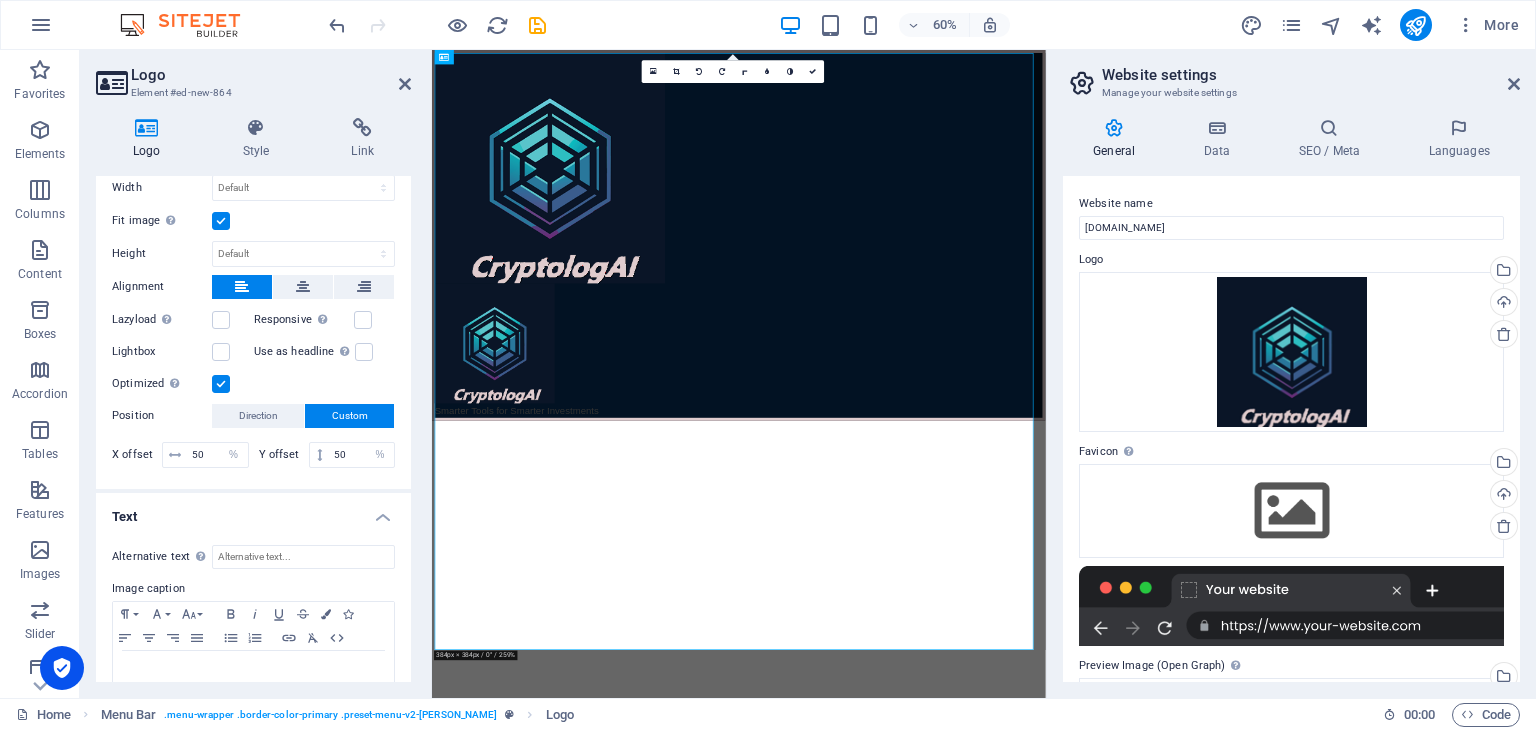 scroll, scrollTop: 418, scrollLeft: 0, axis: vertical 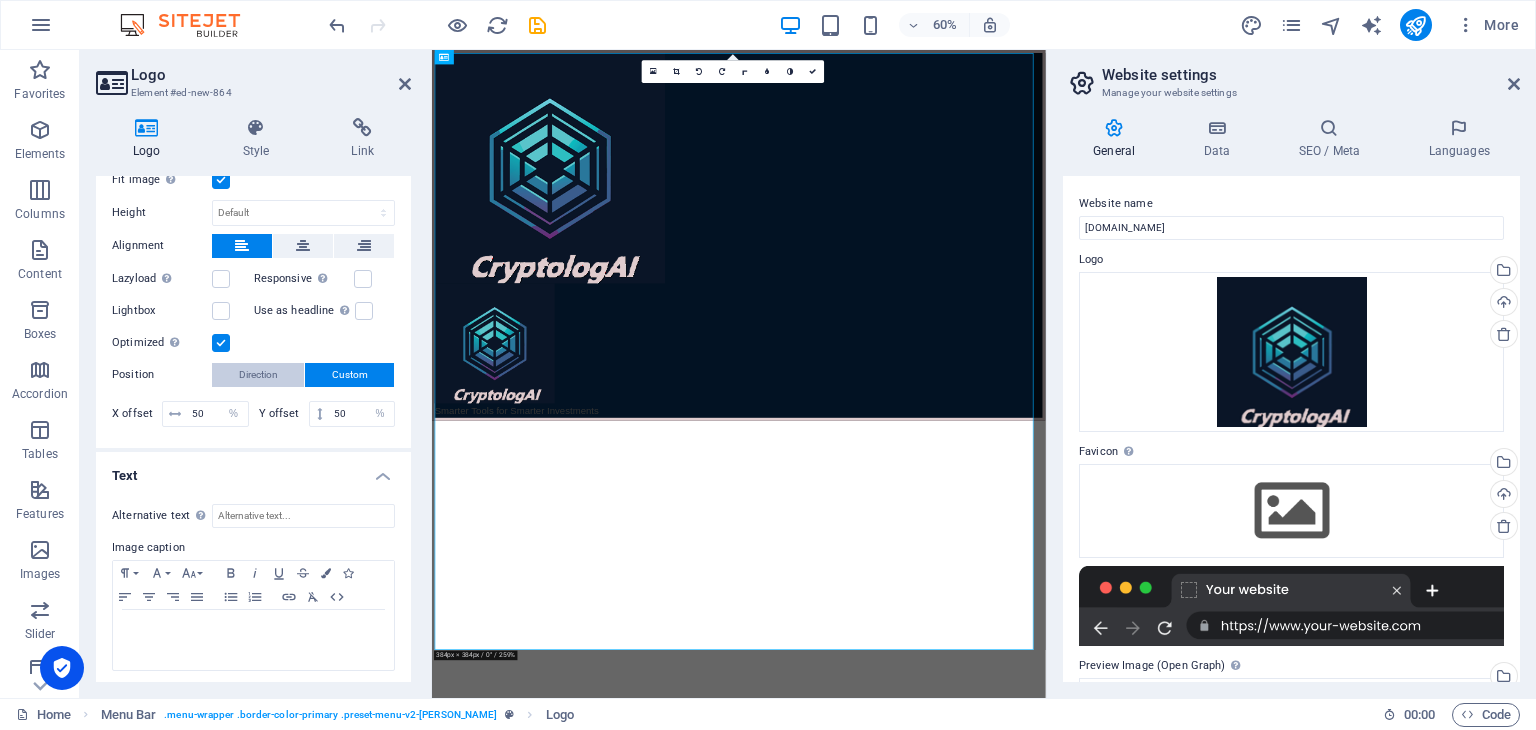 click on "Direction" at bounding box center (258, 375) 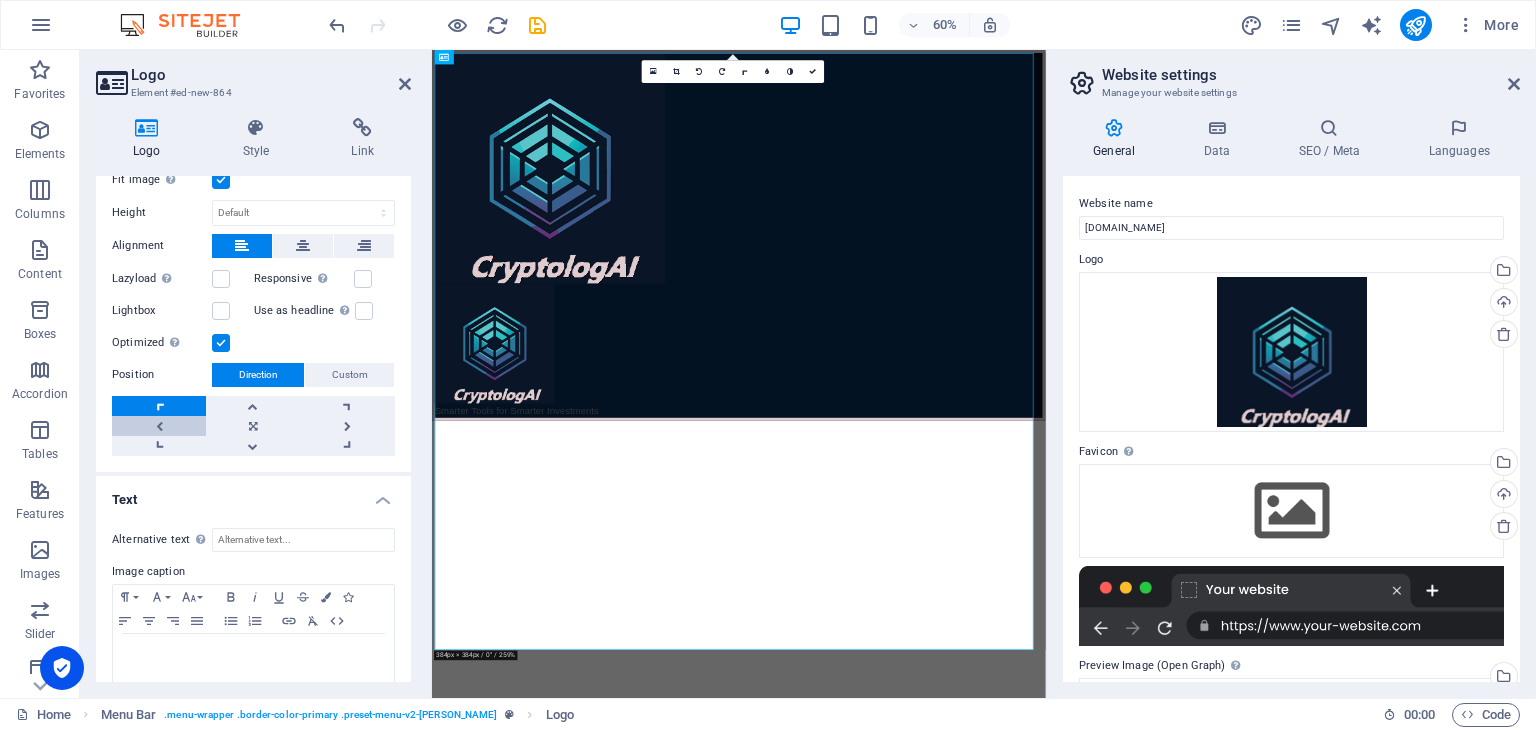 click at bounding box center (159, 426) 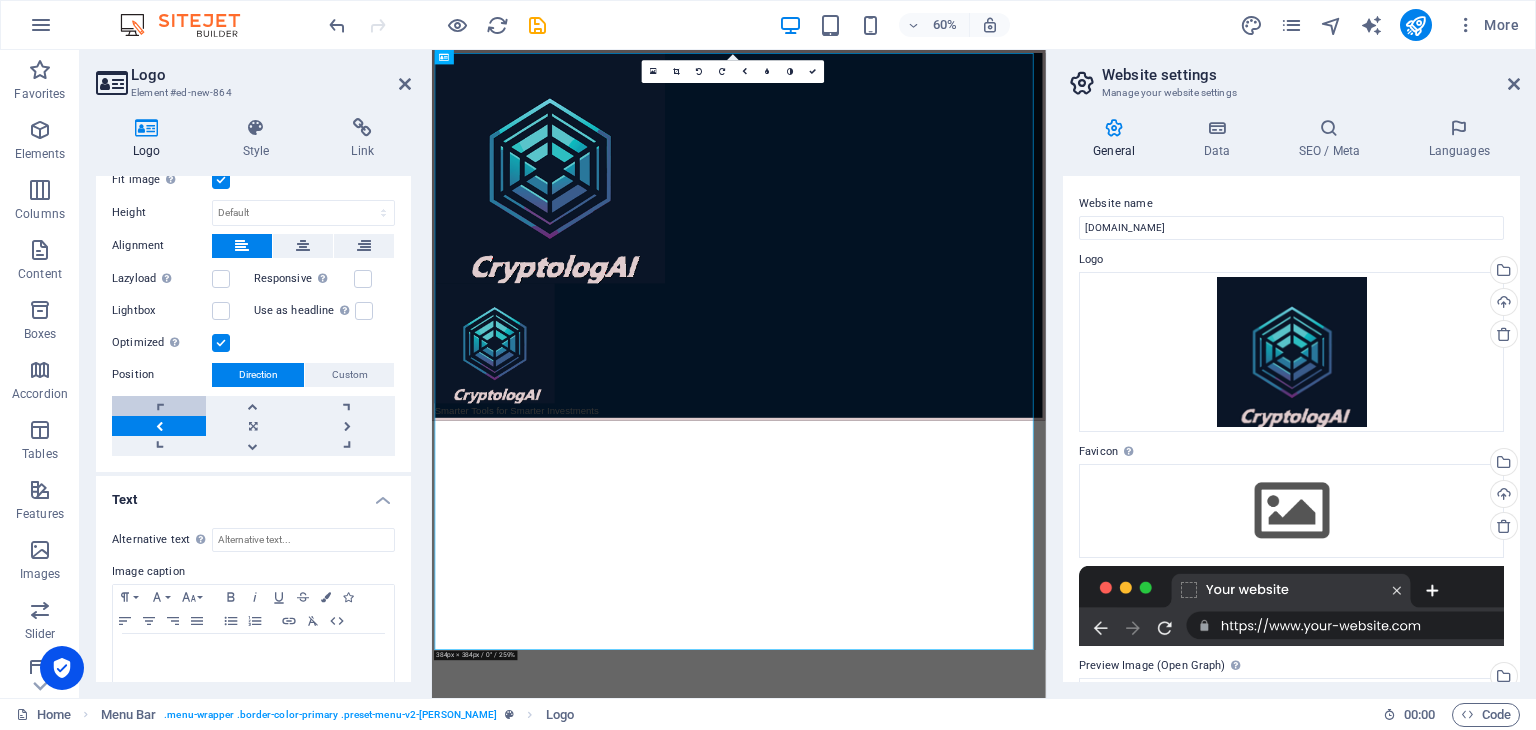 click at bounding box center [159, 406] 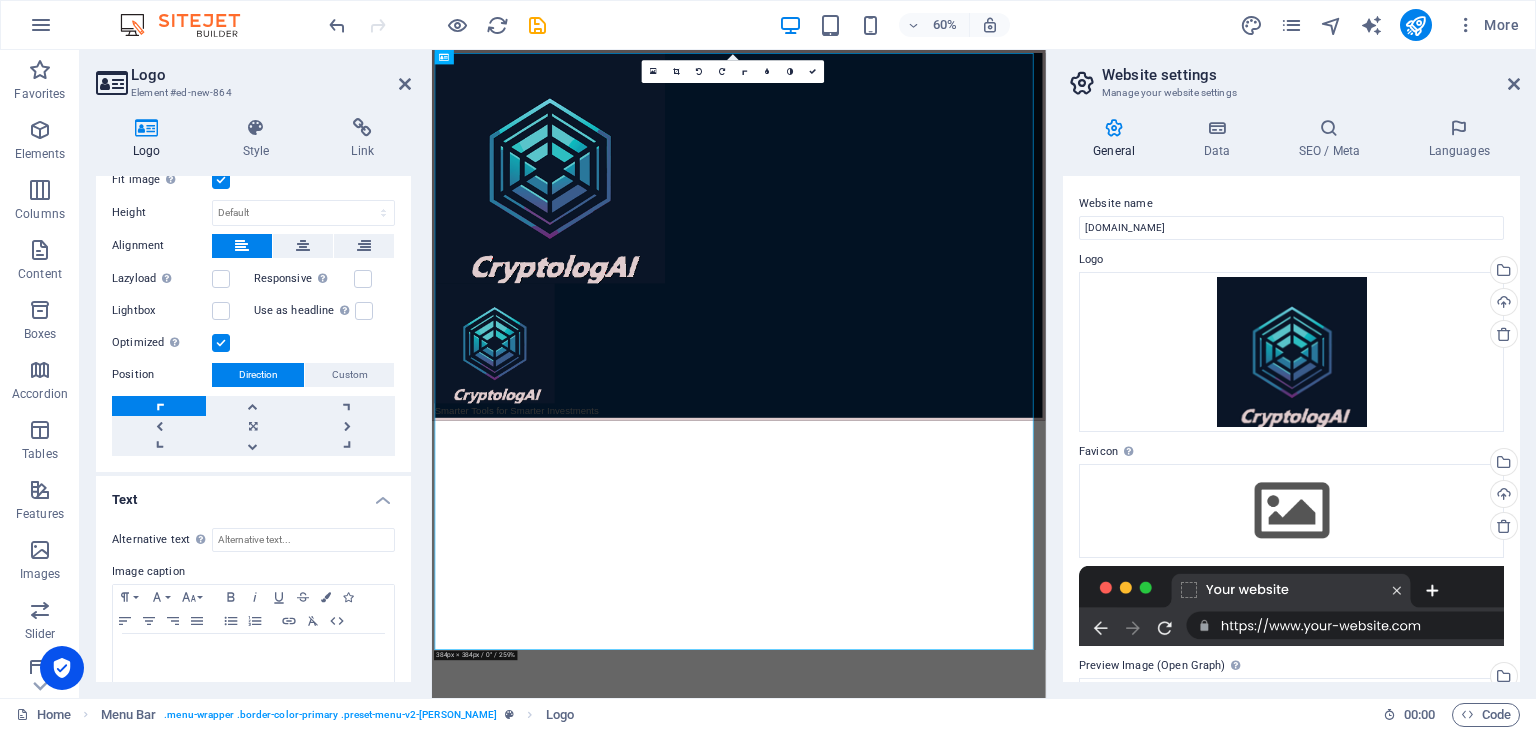 click at bounding box center (159, 406) 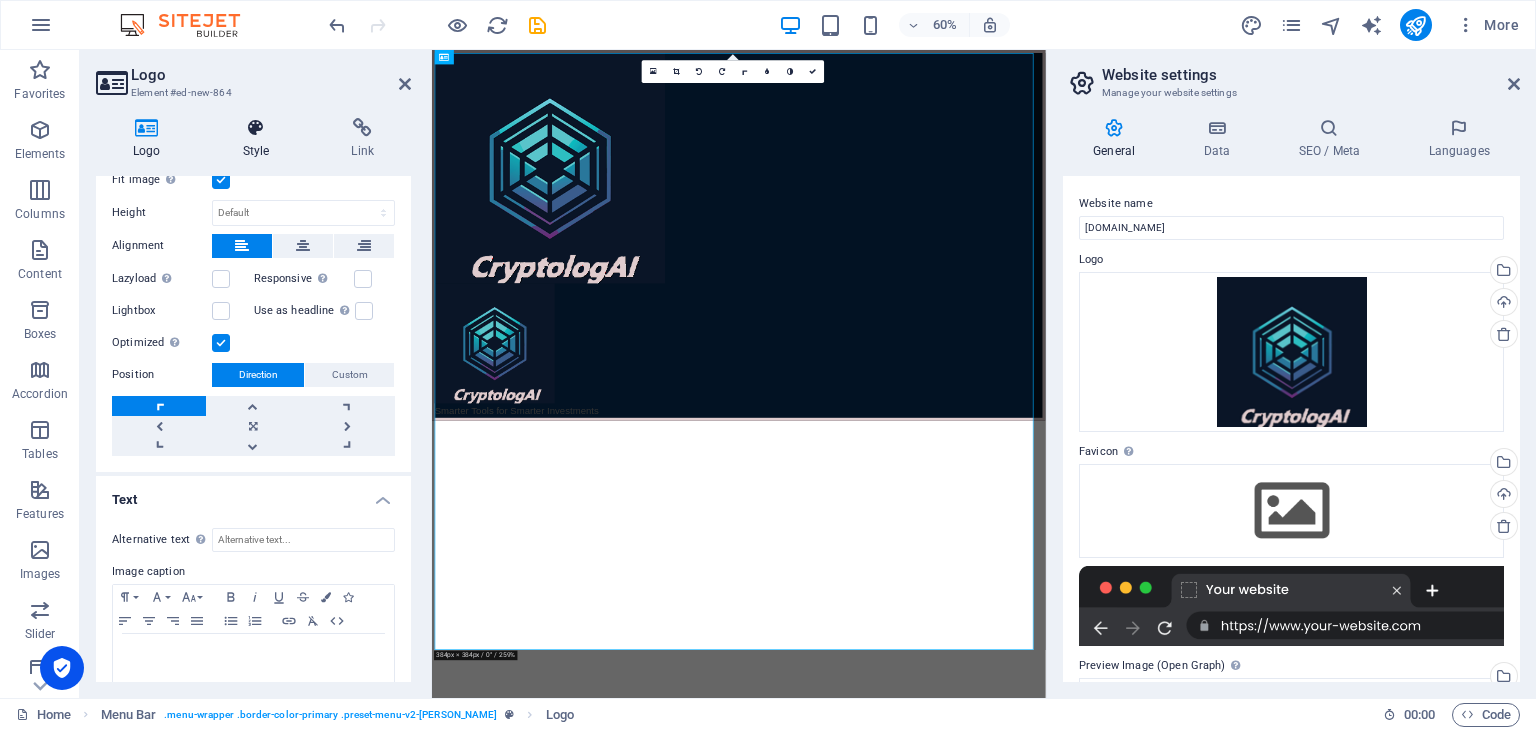 click at bounding box center [256, 128] 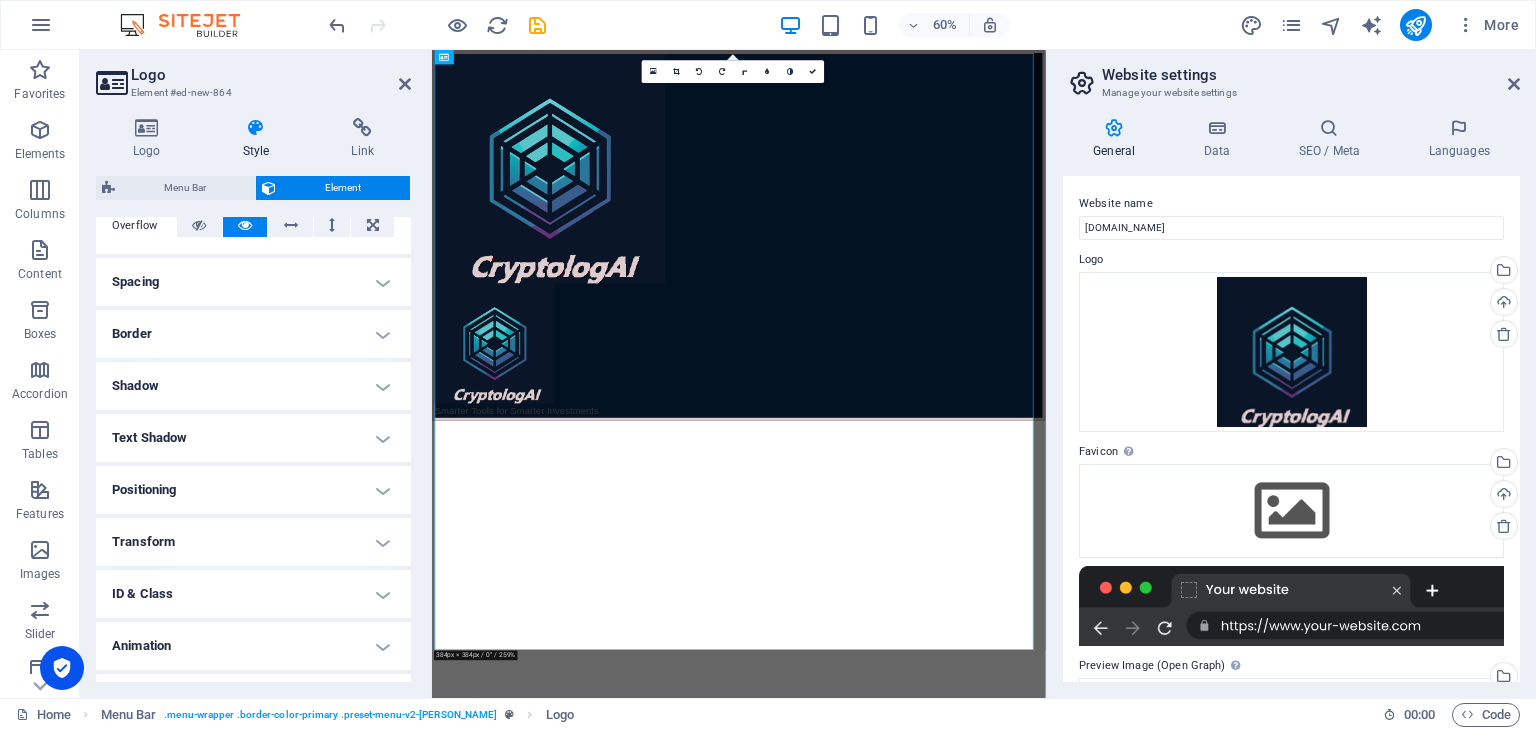 scroll, scrollTop: 356, scrollLeft: 0, axis: vertical 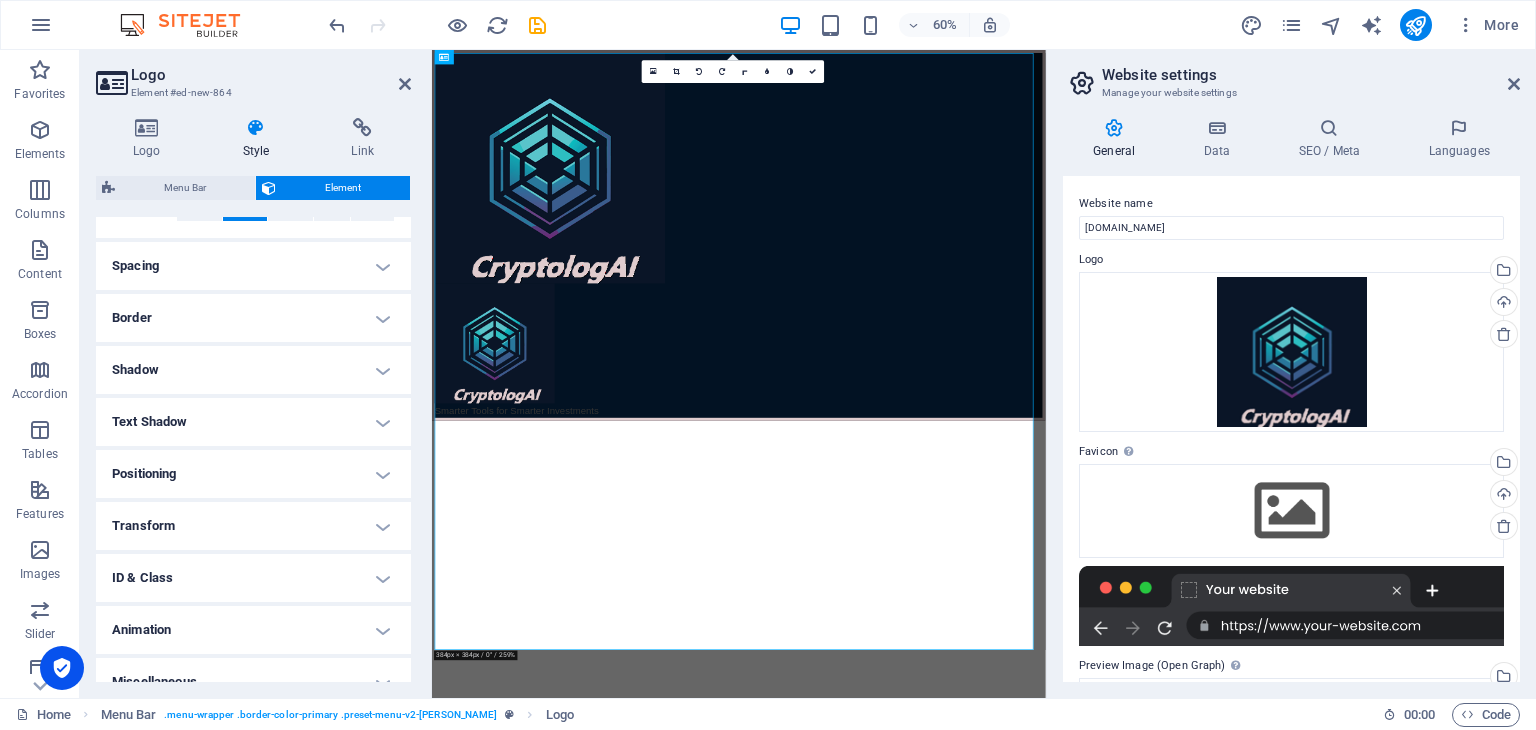 click on "Positioning" at bounding box center (253, 474) 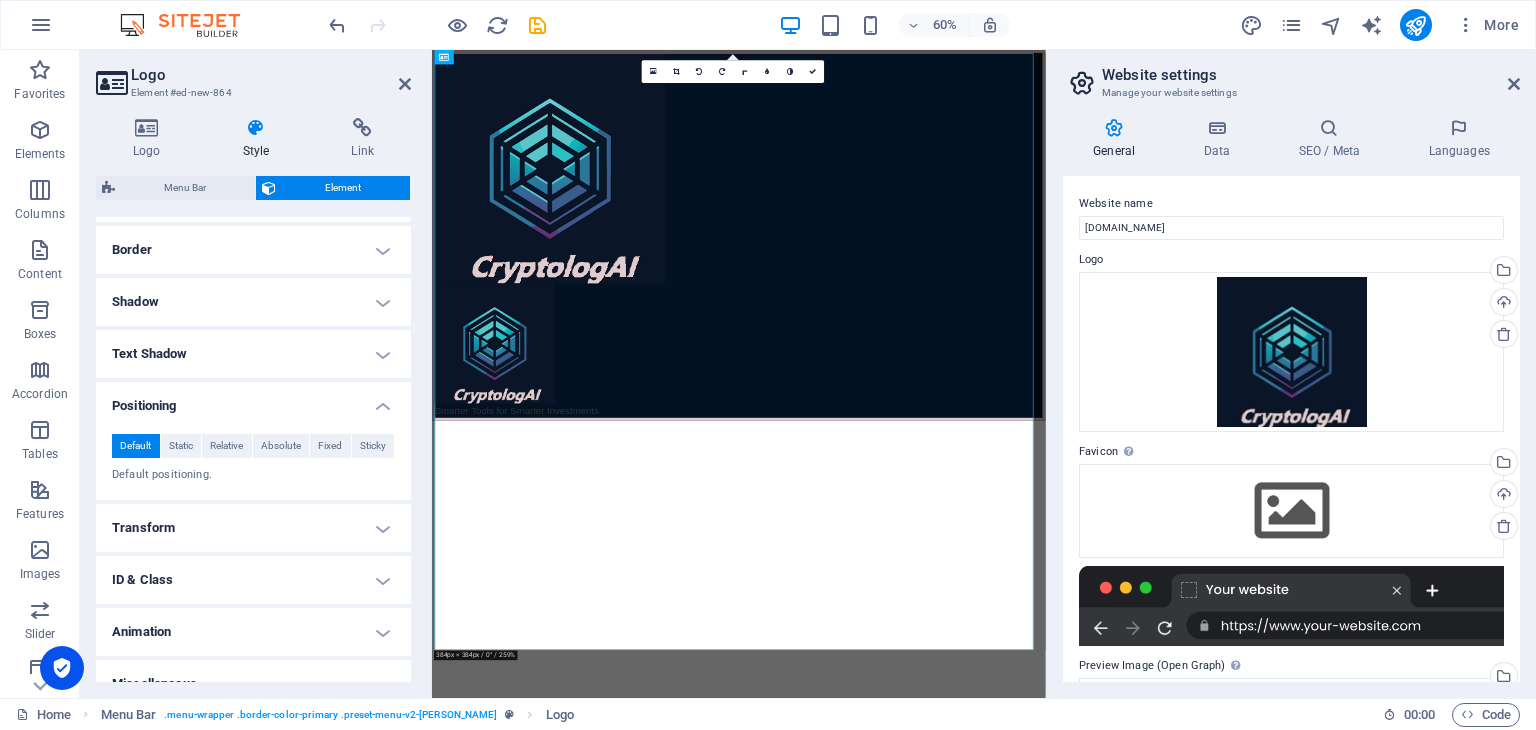 scroll, scrollTop: 449, scrollLeft: 0, axis: vertical 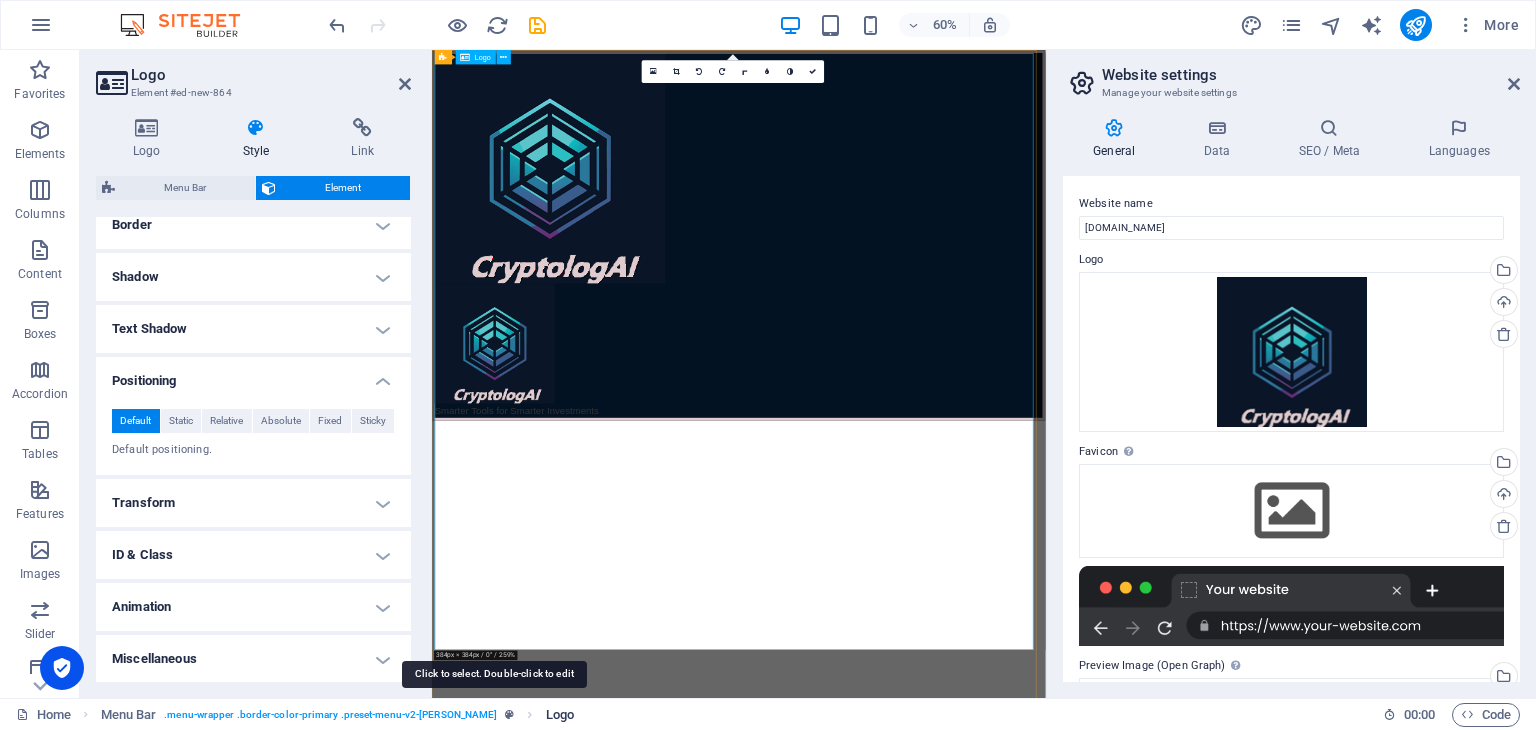 click on "Logo" at bounding box center [560, 715] 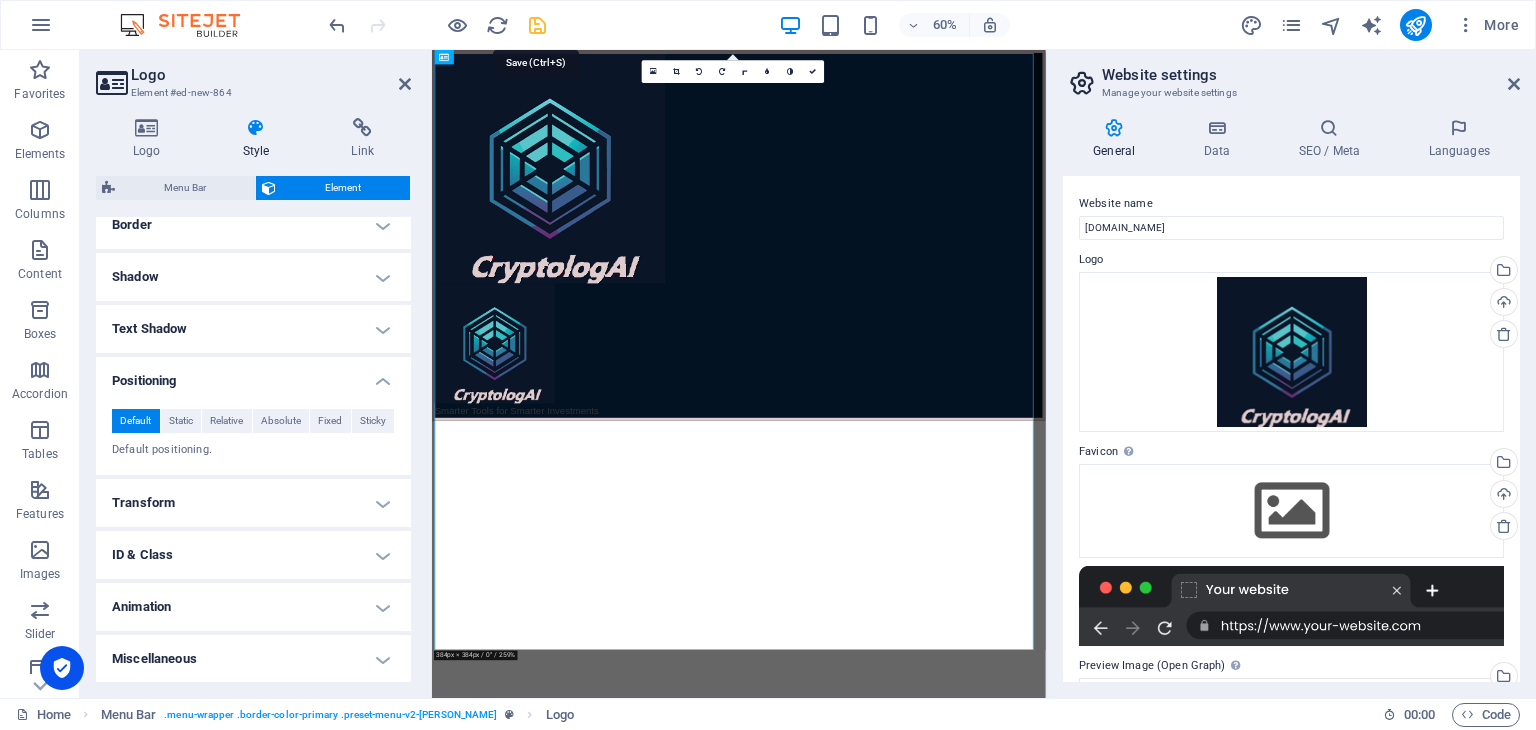 click at bounding box center (537, 25) 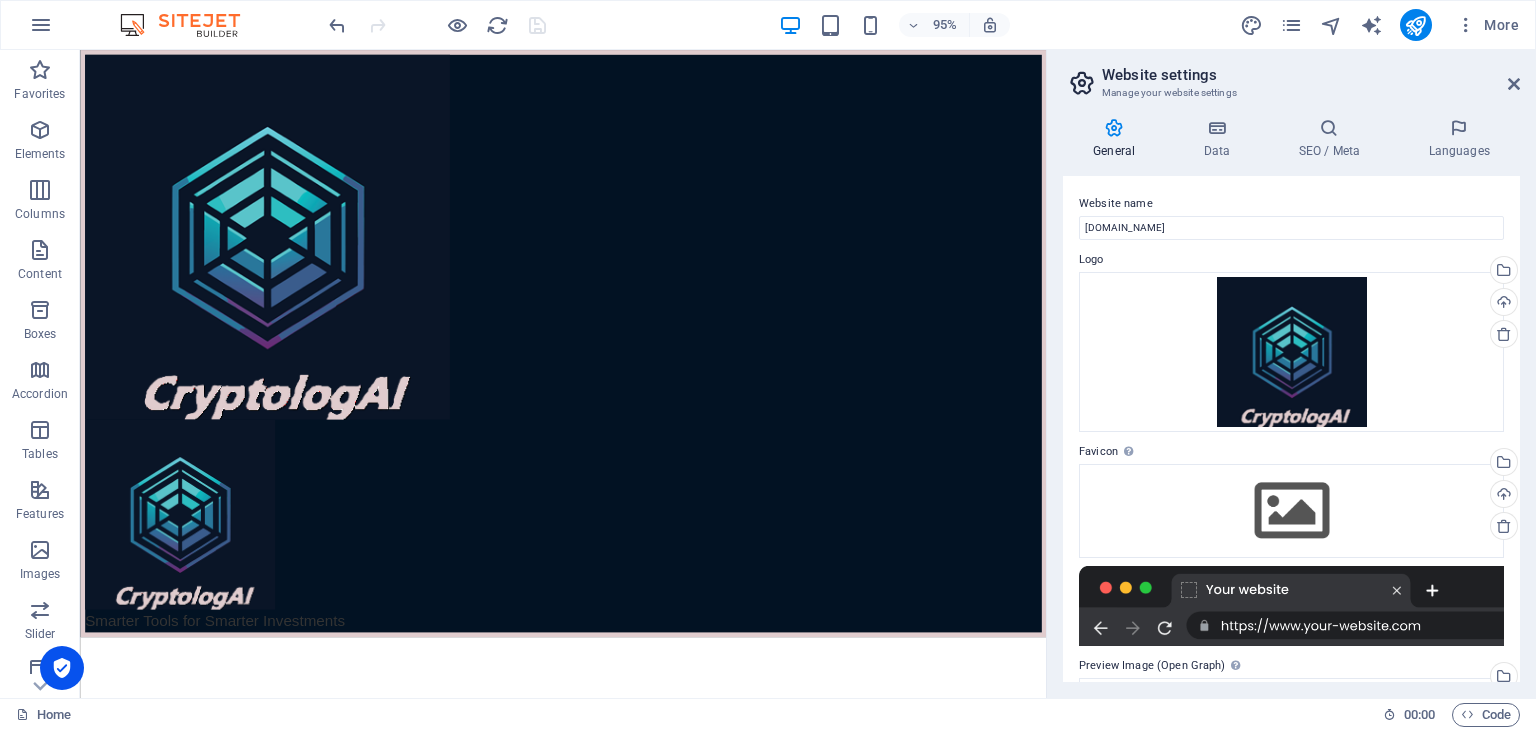 drag, startPoint x: 1296, startPoint y: 349, endPoint x: 1436, endPoint y: 12, distance: 364.92328 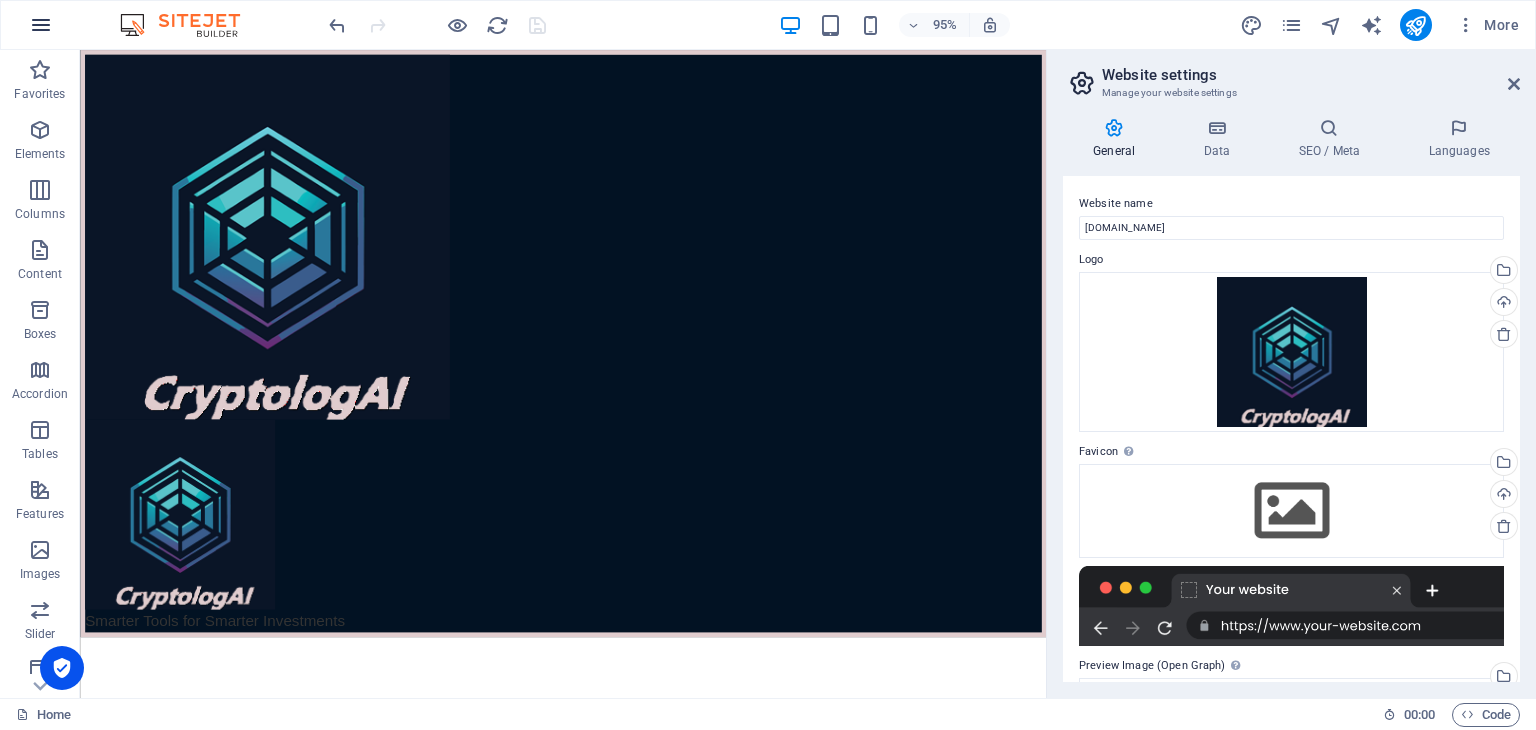 click on "95% More" at bounding box center [768, 25] 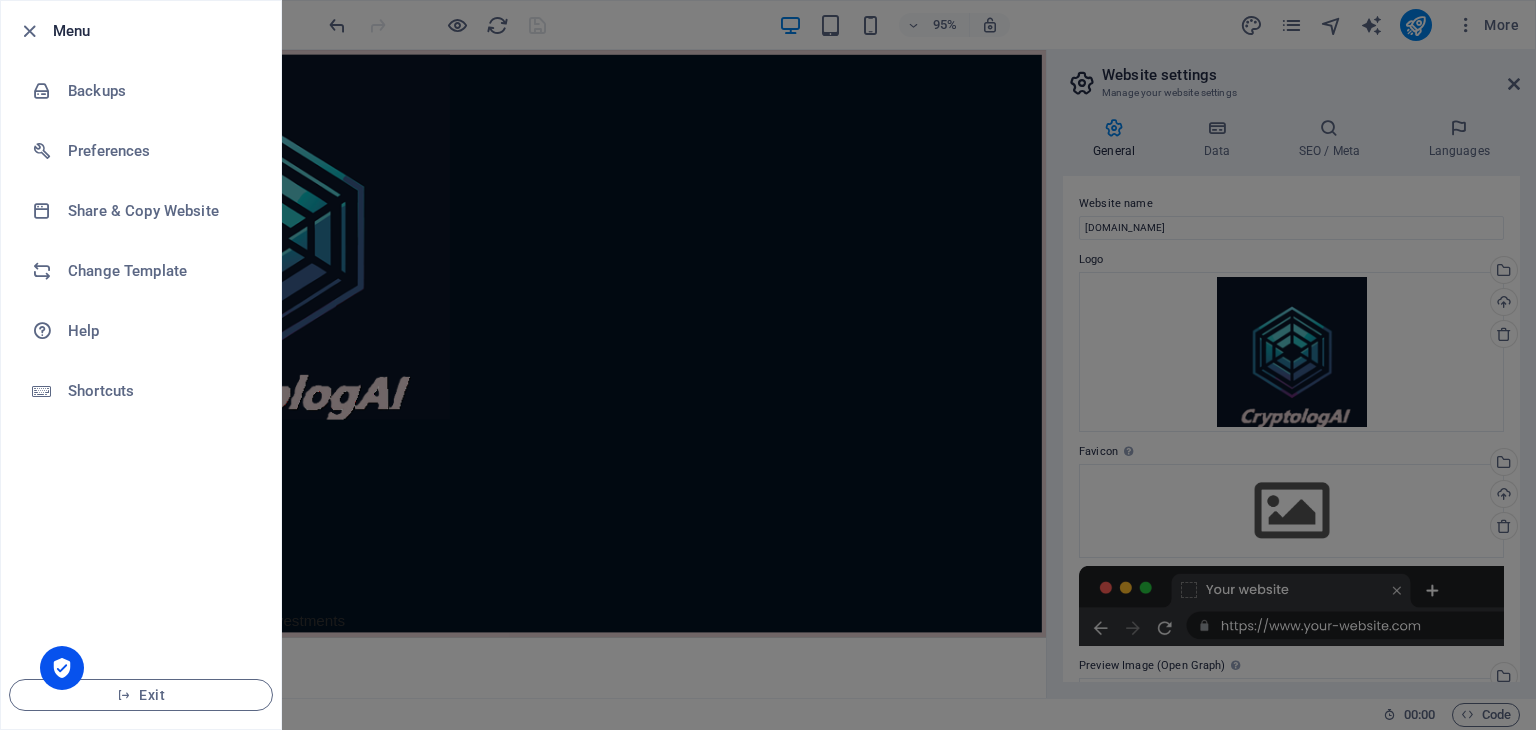 click at bounding box center [768, 365] 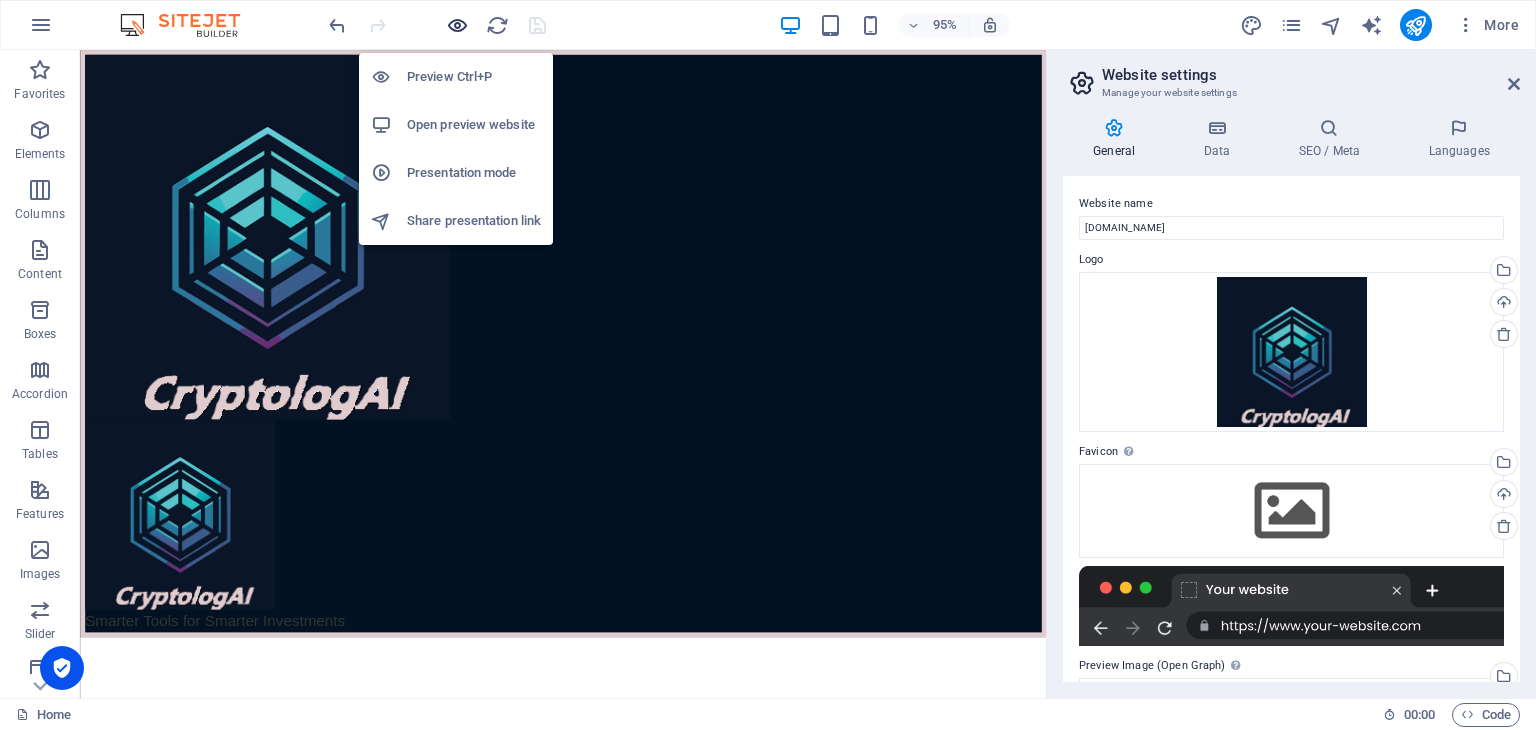 click at bounding box center (457, 25) 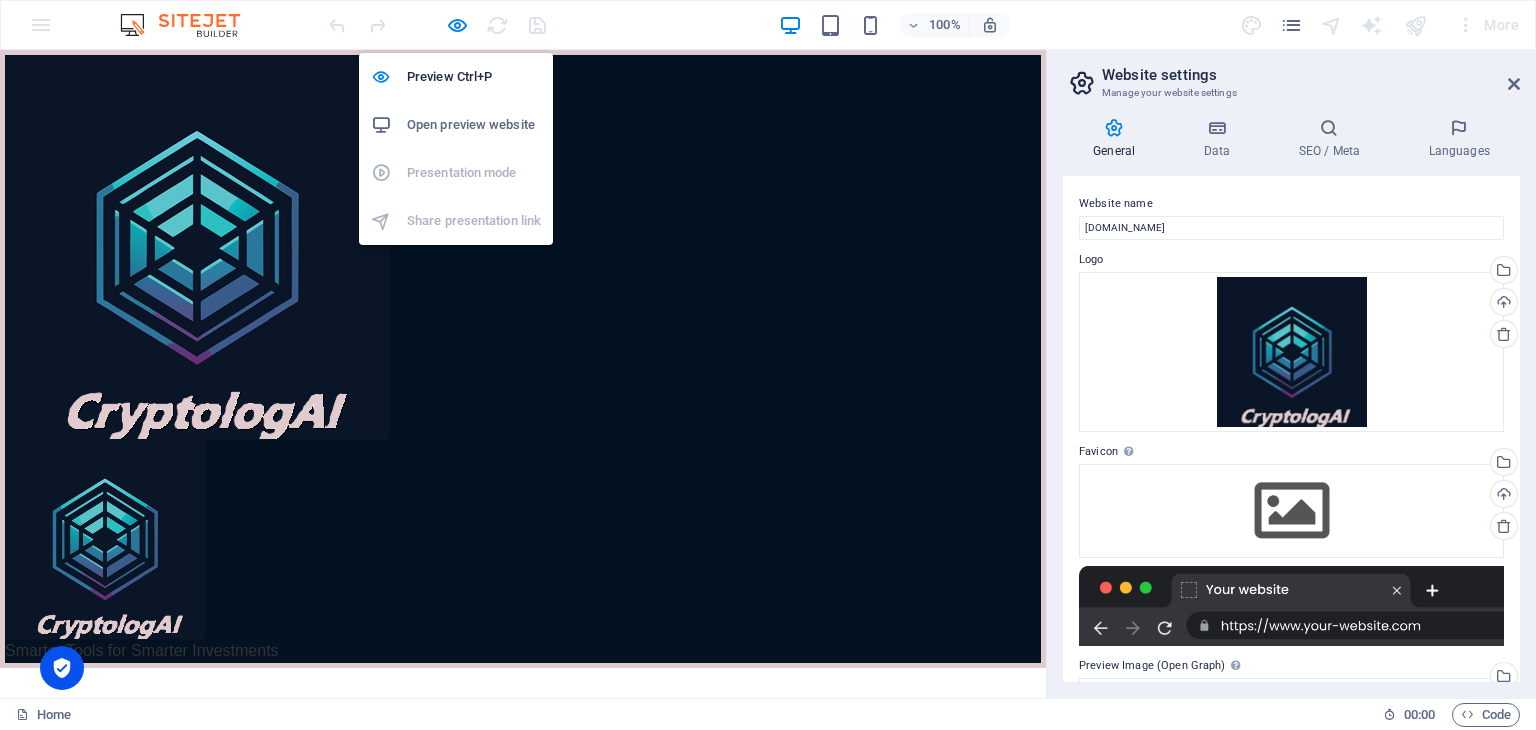 click on "Open preview website" at bounding box center [474, 125] 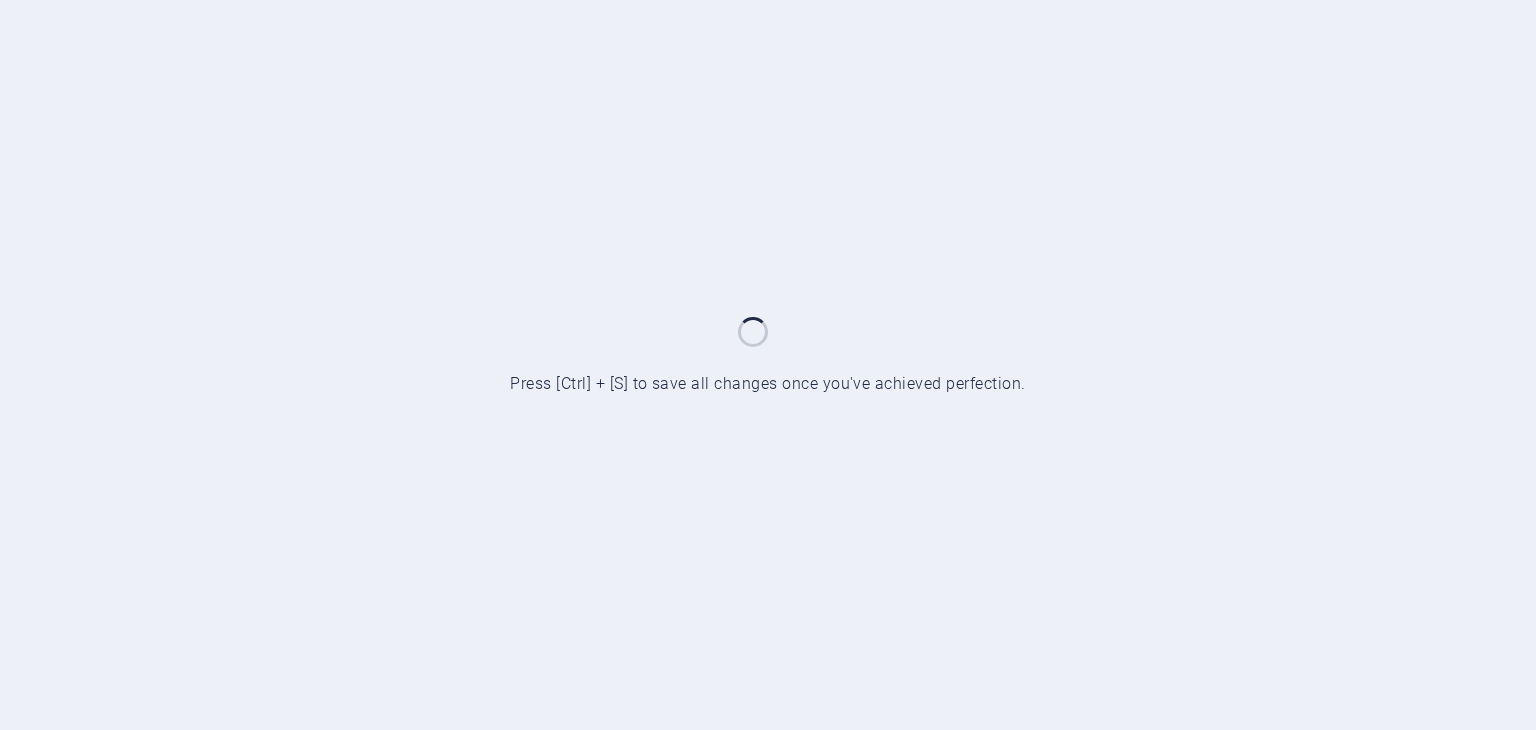 scroll, scrollTop: 0, scrollLeft: 0, axis: both 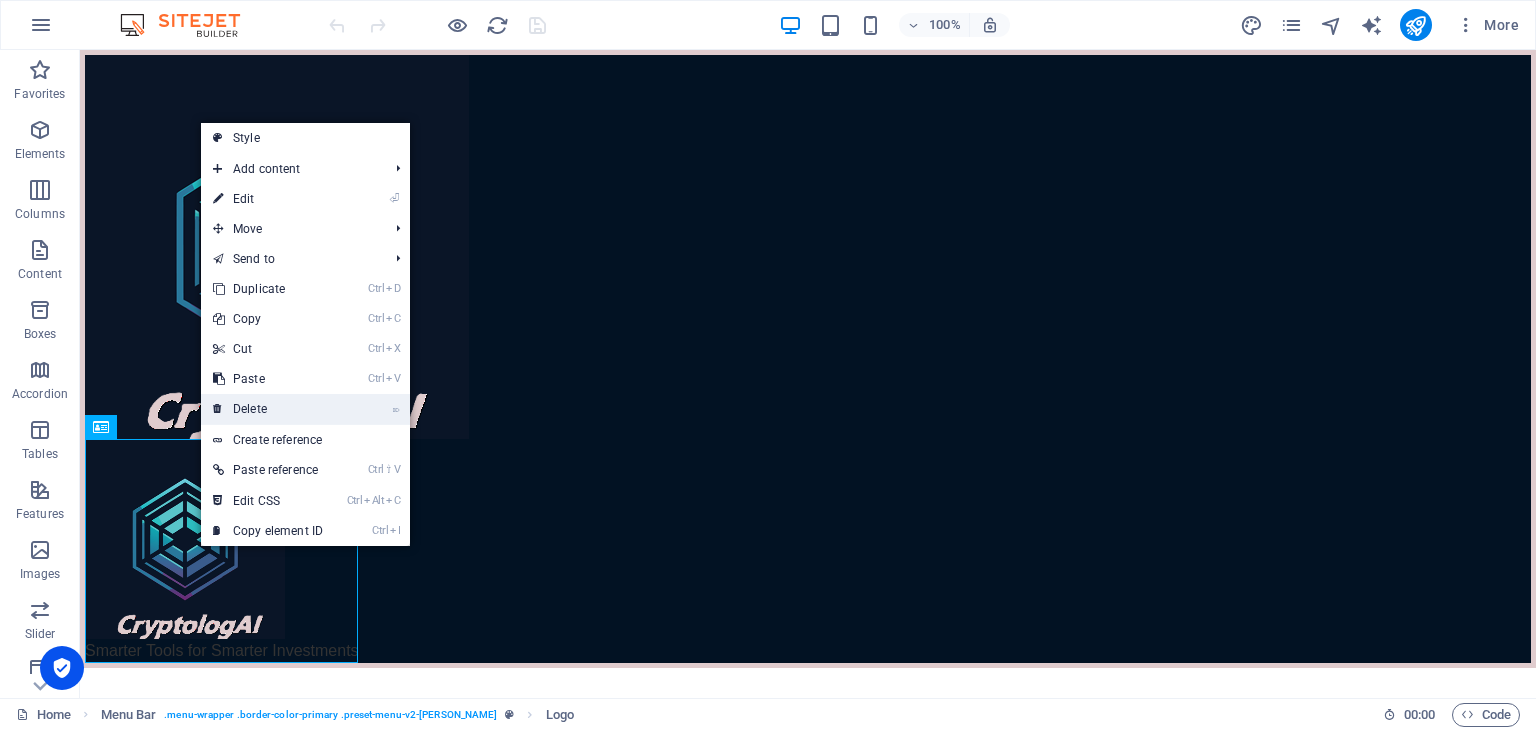 click on "⌦  Delete" at bounding box center [268, 409] 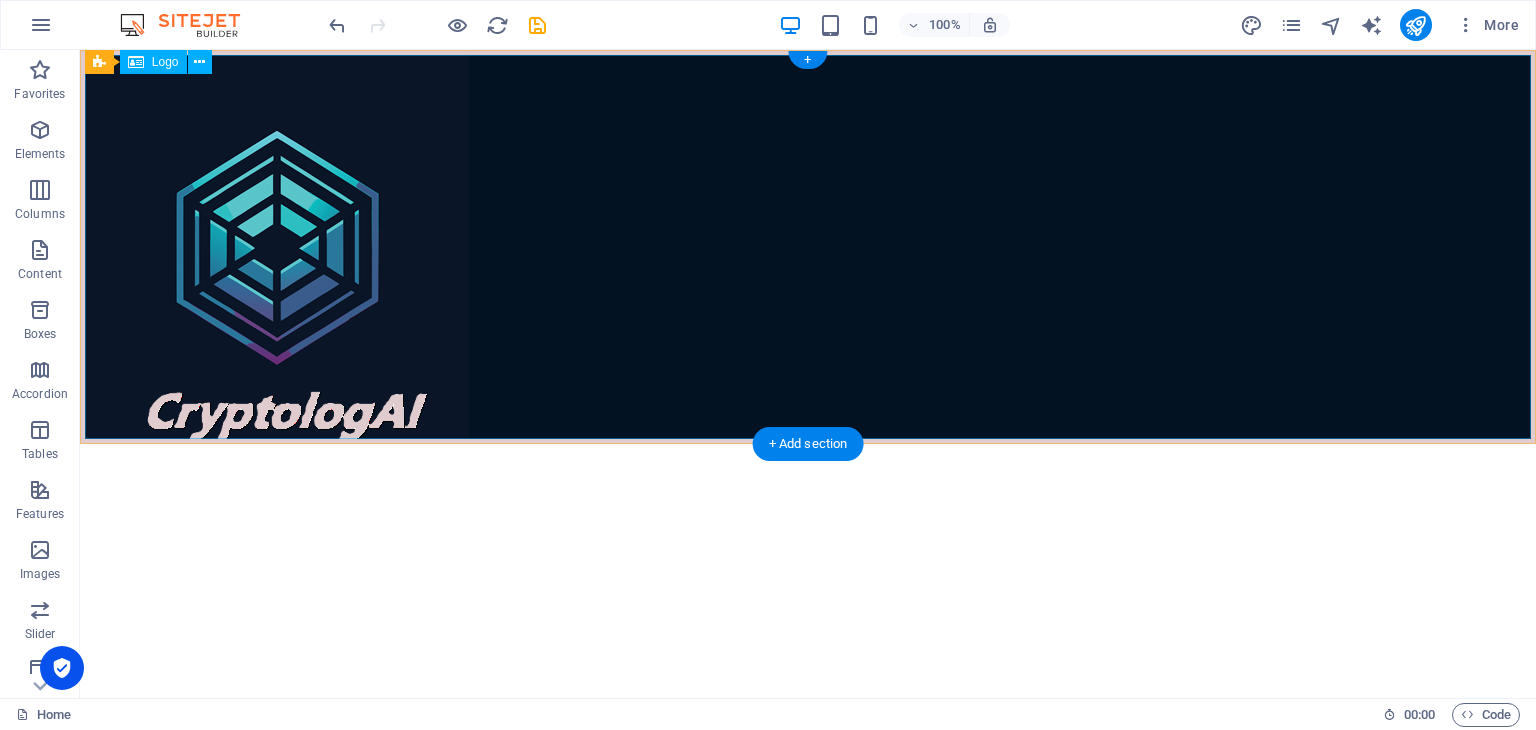 click at bounding box center (808, 247) 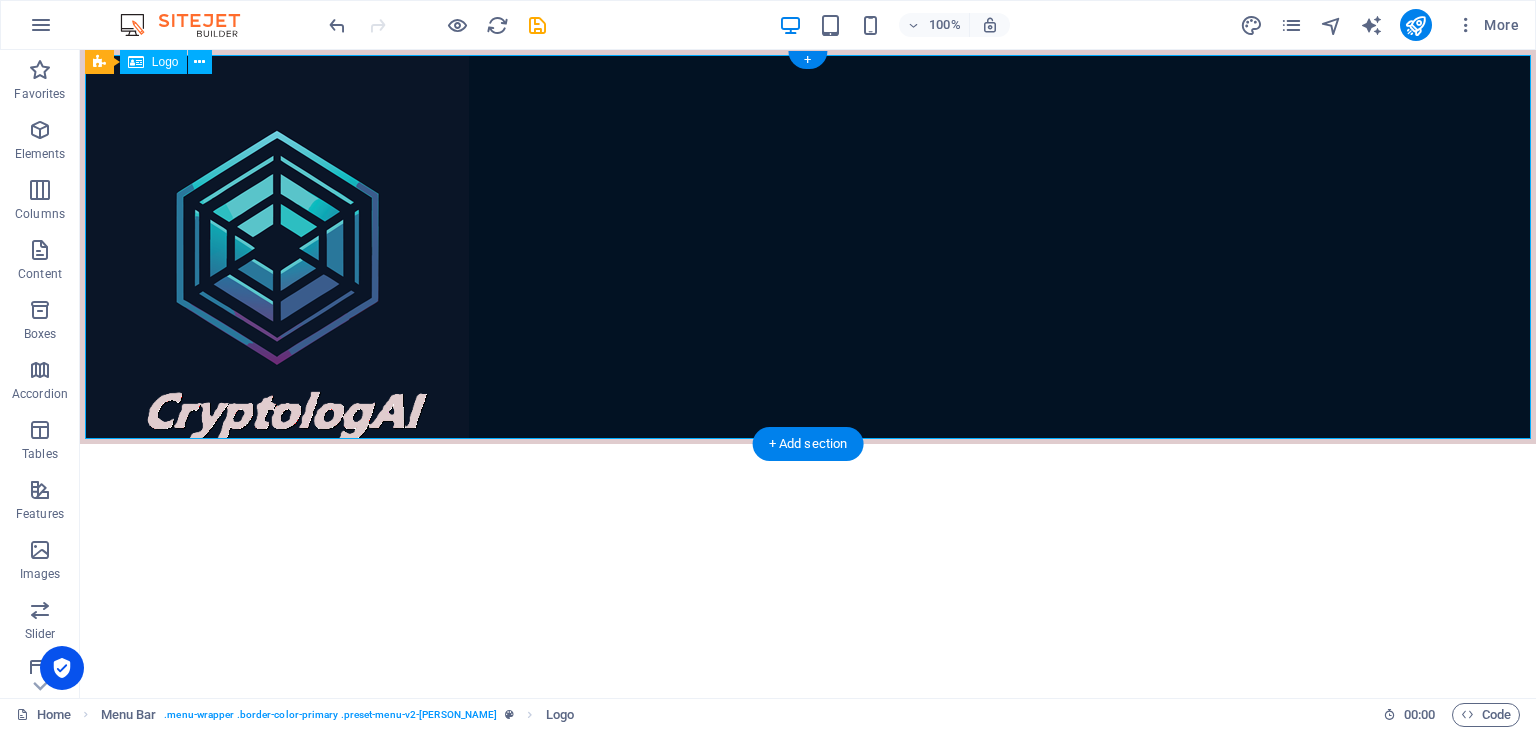 click at bounding box center (808, 247) 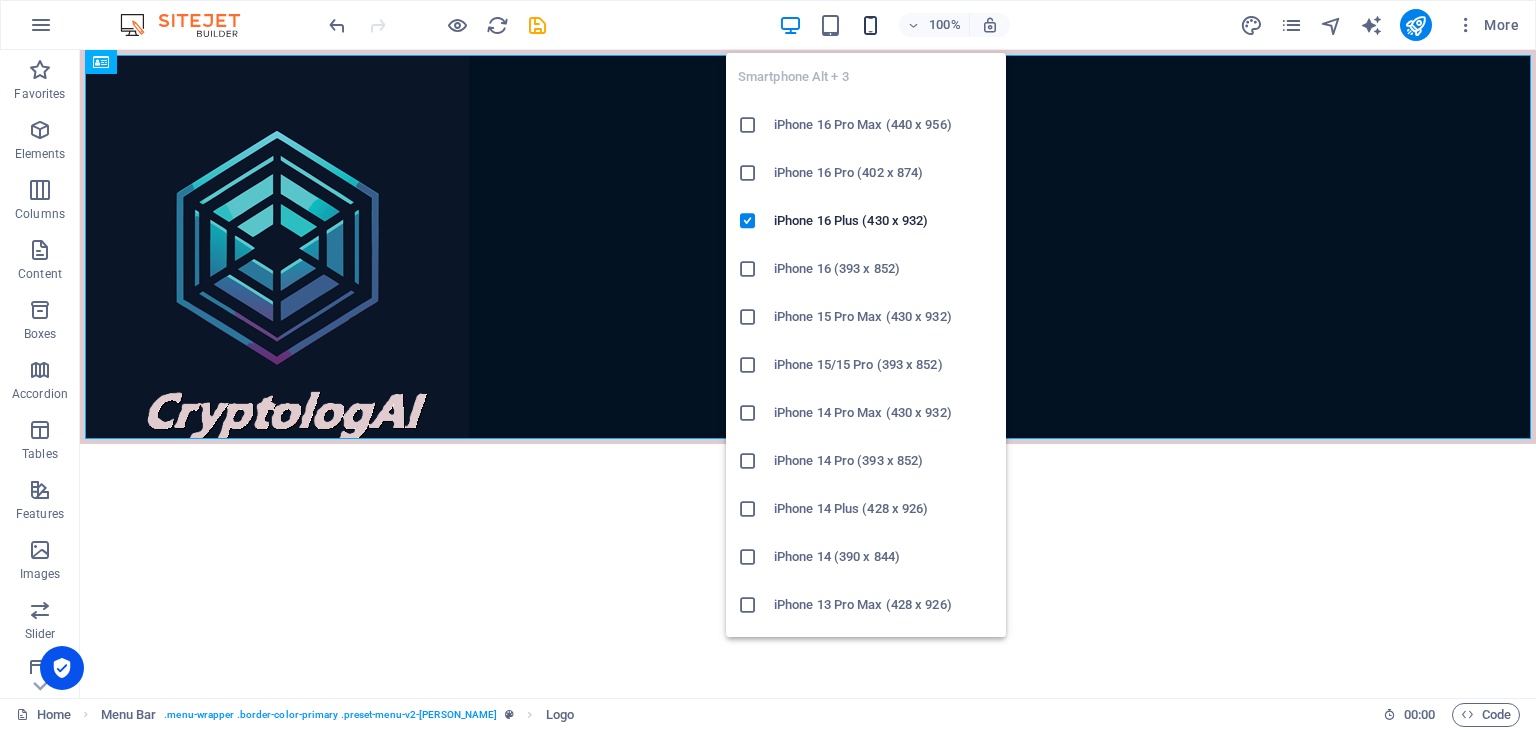 click at bounding box center (870, 25) 